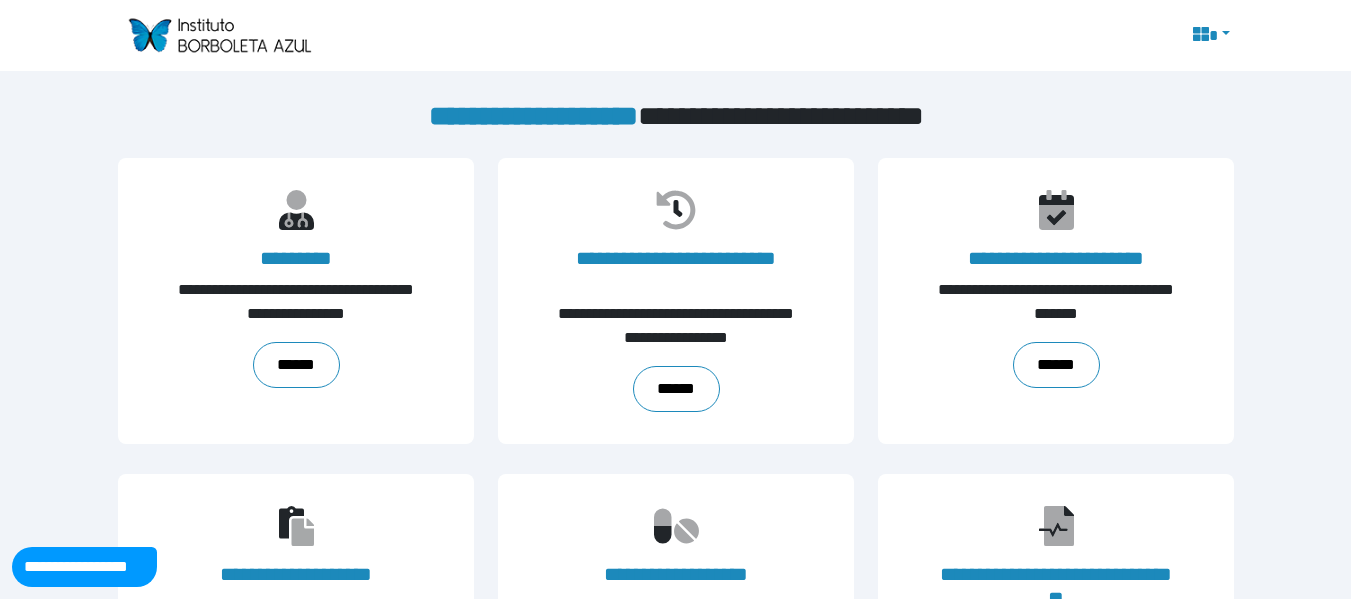 scroll, scrollTop: 0, scrollLeft: 0, axis: both 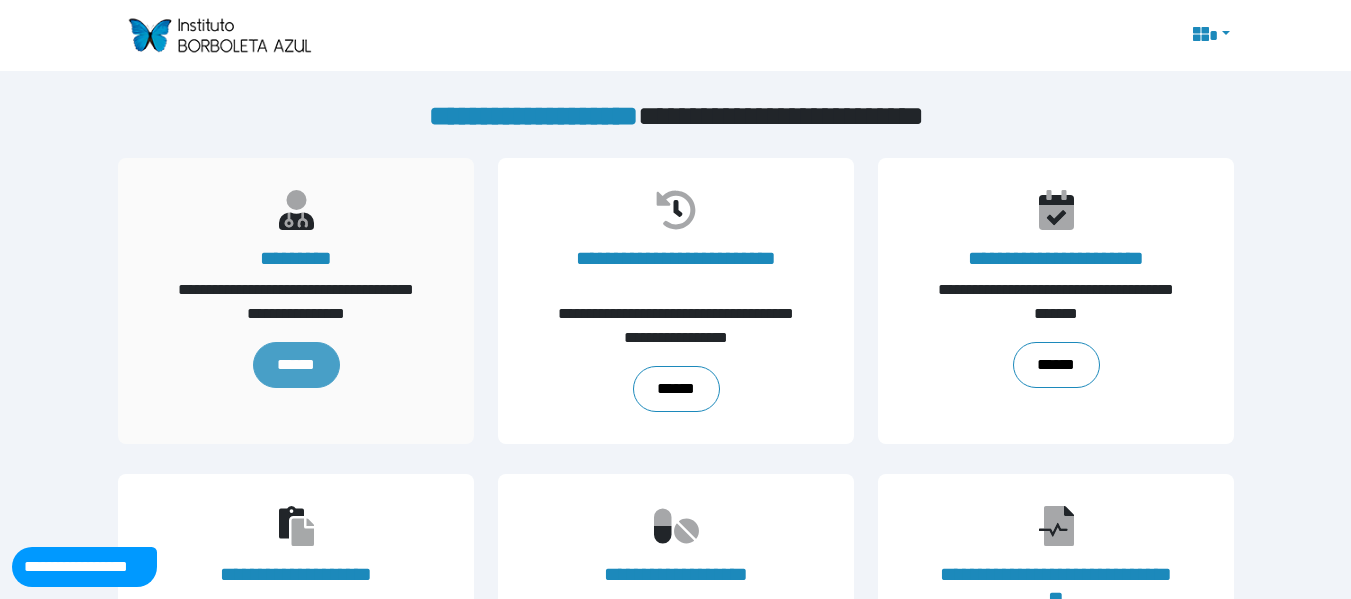 click on "******" at bounding box center (295, 365) 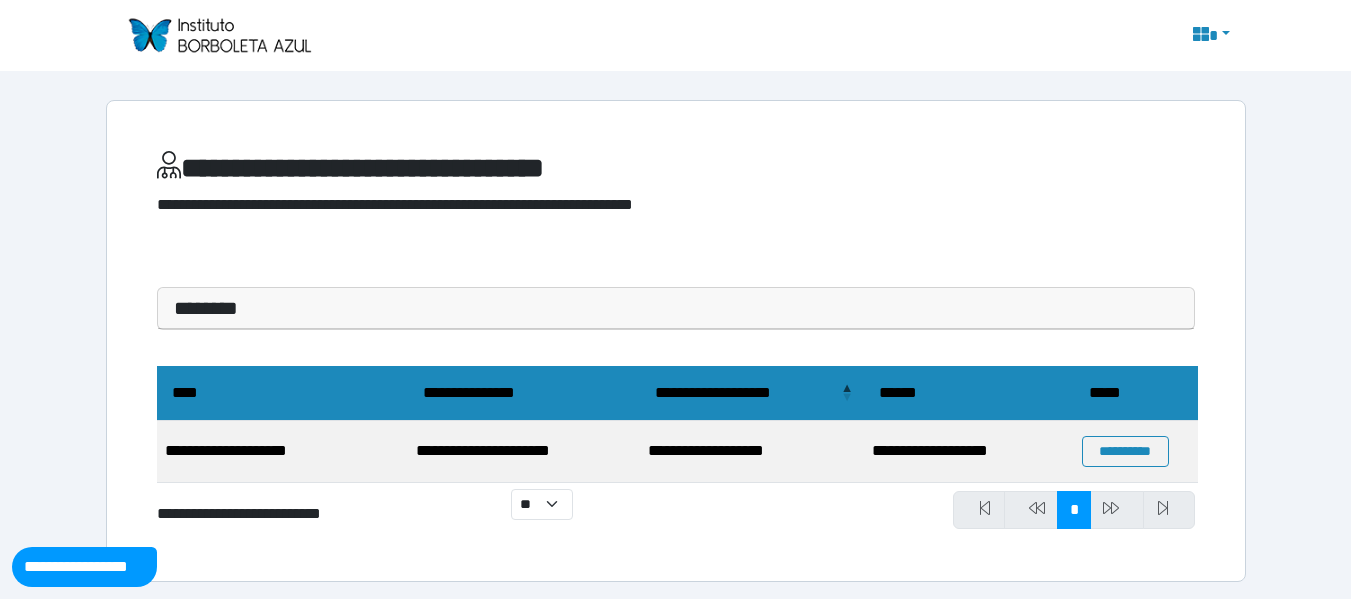 scroll, scrollTop: 3, scrollLeft: 0, axis: vertical 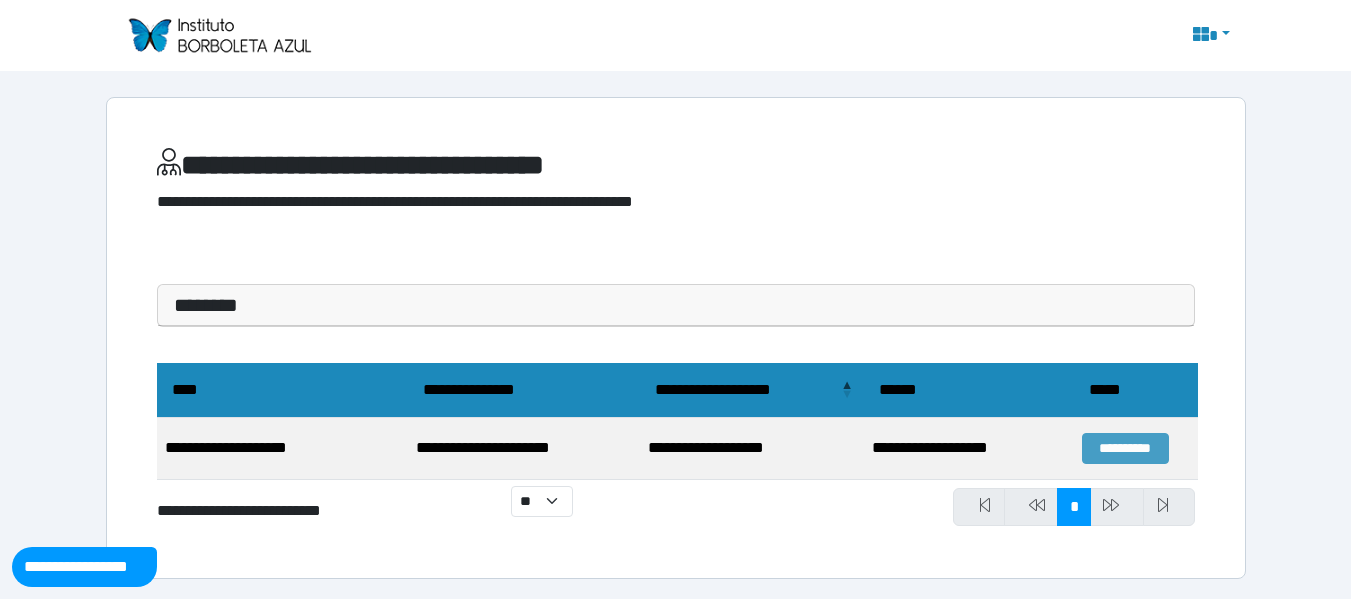 click on "**********" at bounding box center (1125, 448) 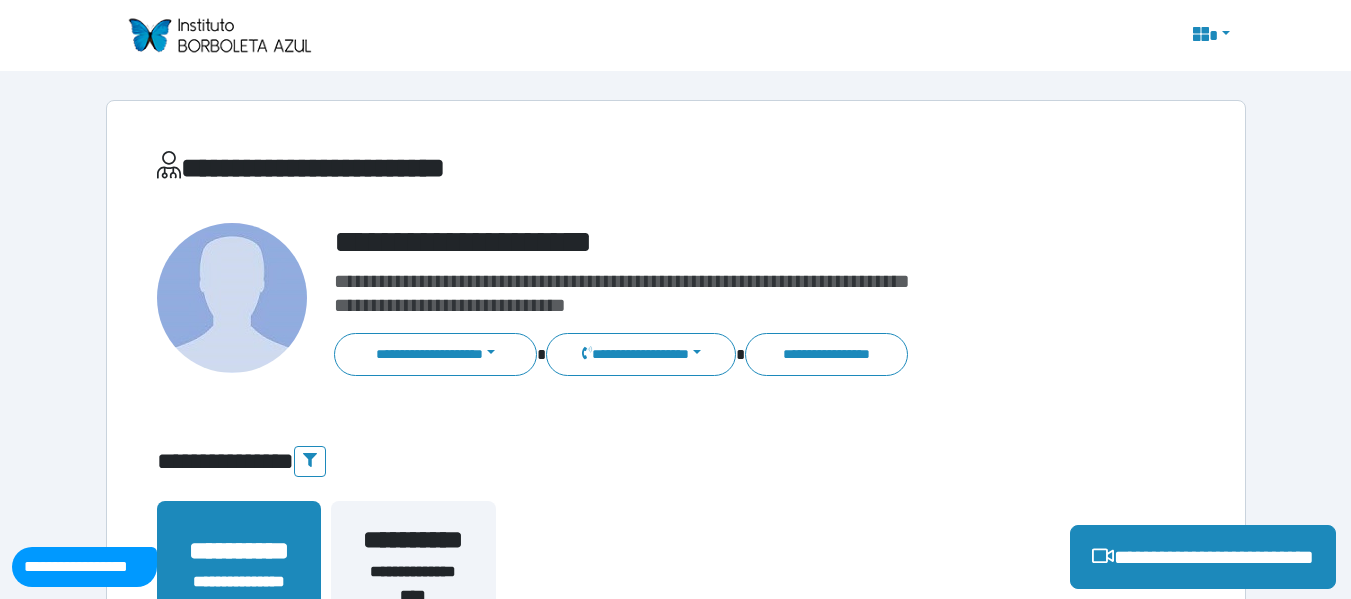 scroll, scrollTop: 0, scrollLeft: 0, axis: both 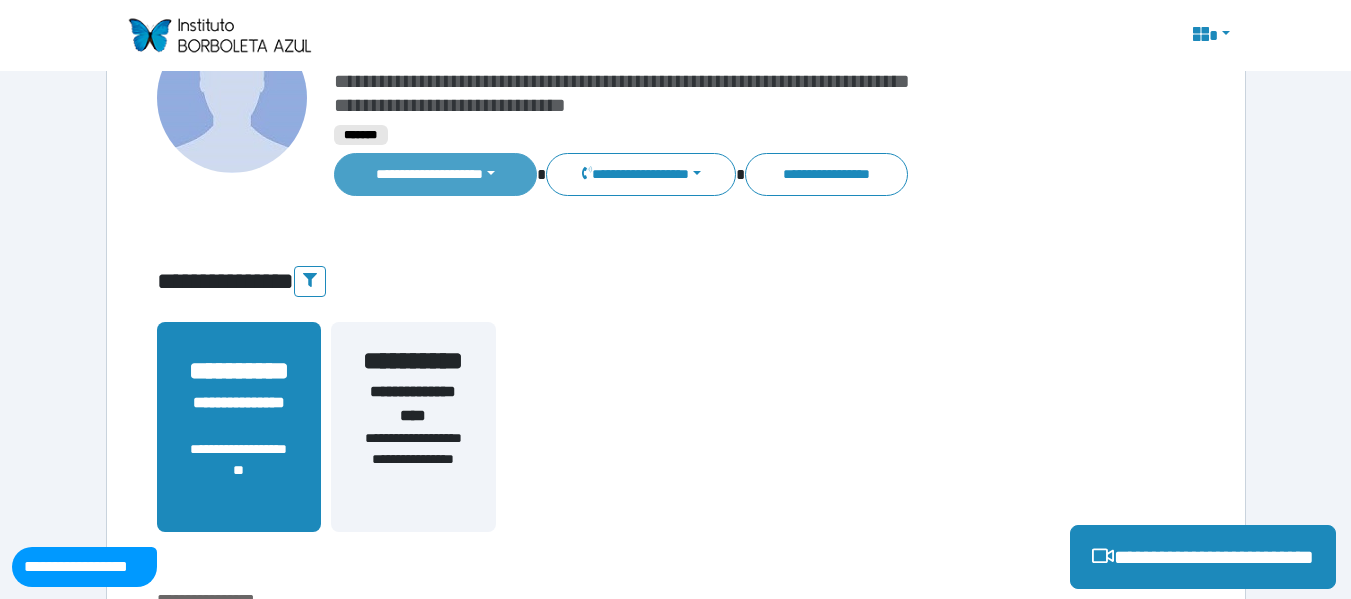 click on "**********" at bounding box center (436, 174) 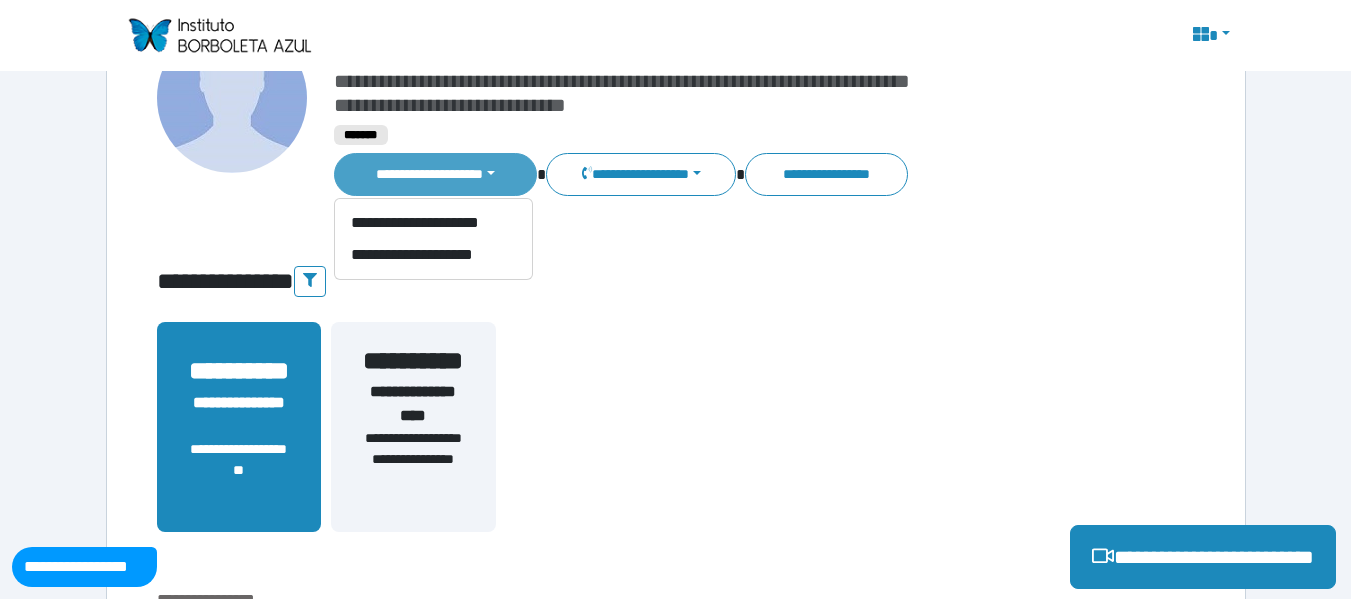 click on "**********" at bounding box center (436, 174) 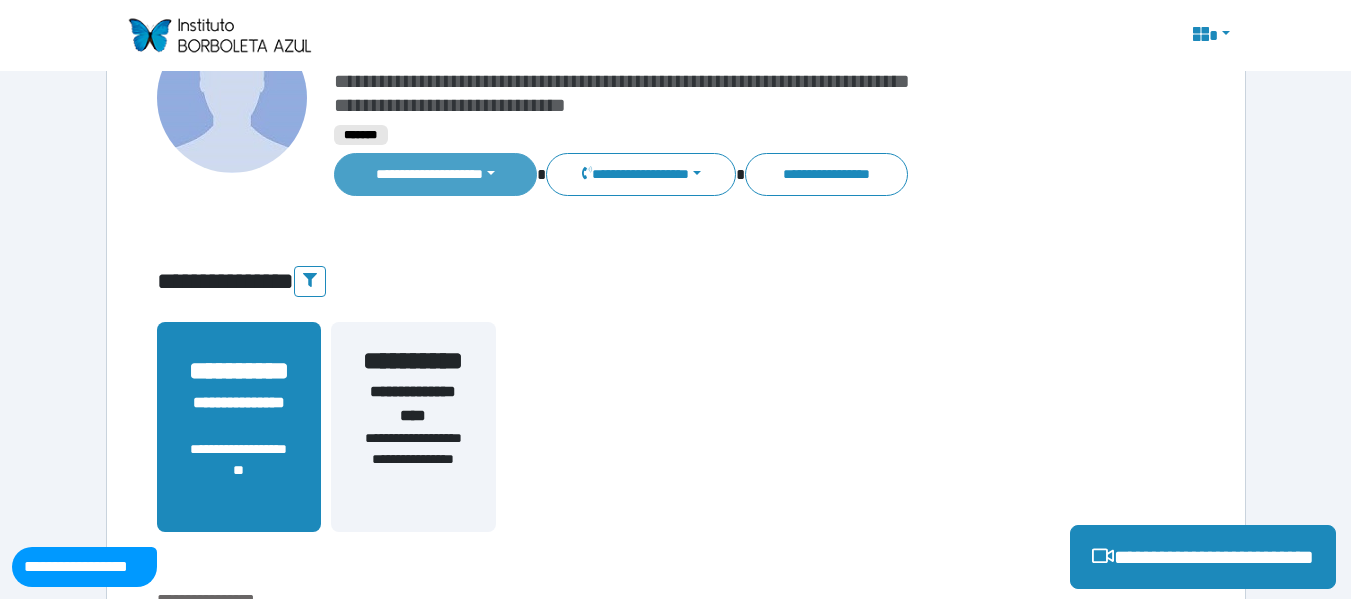 click on "**********" at bounding box center [436, 174] 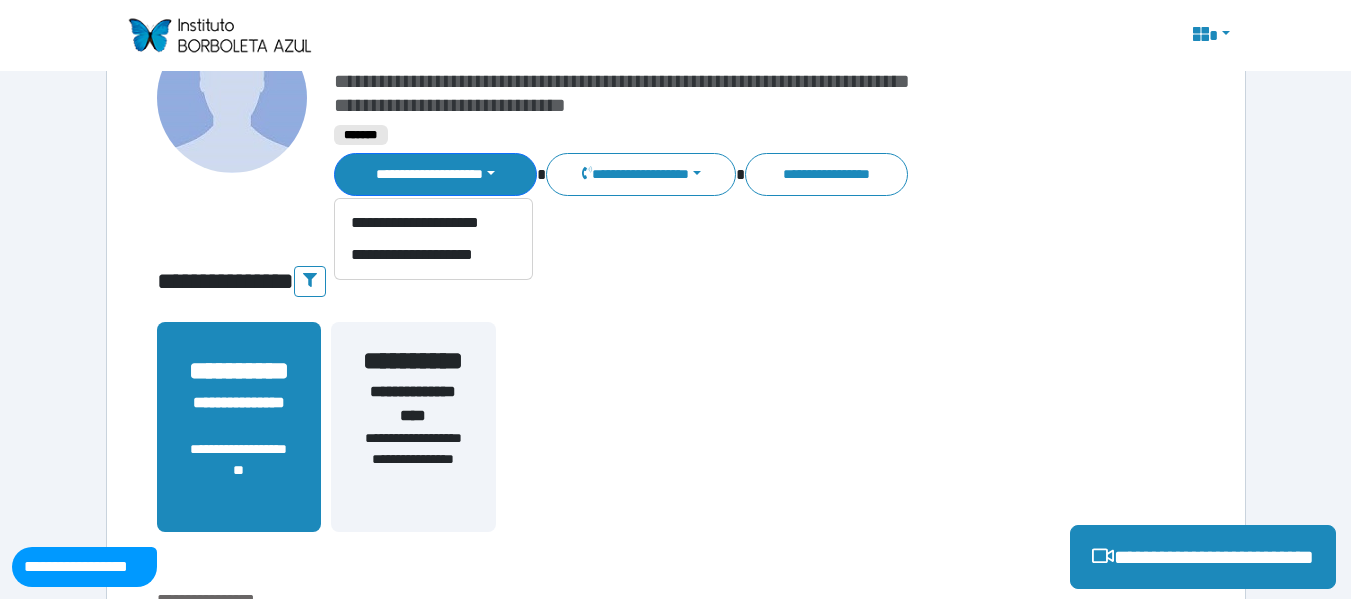 click on "**********" at bounding box center (676, 281) 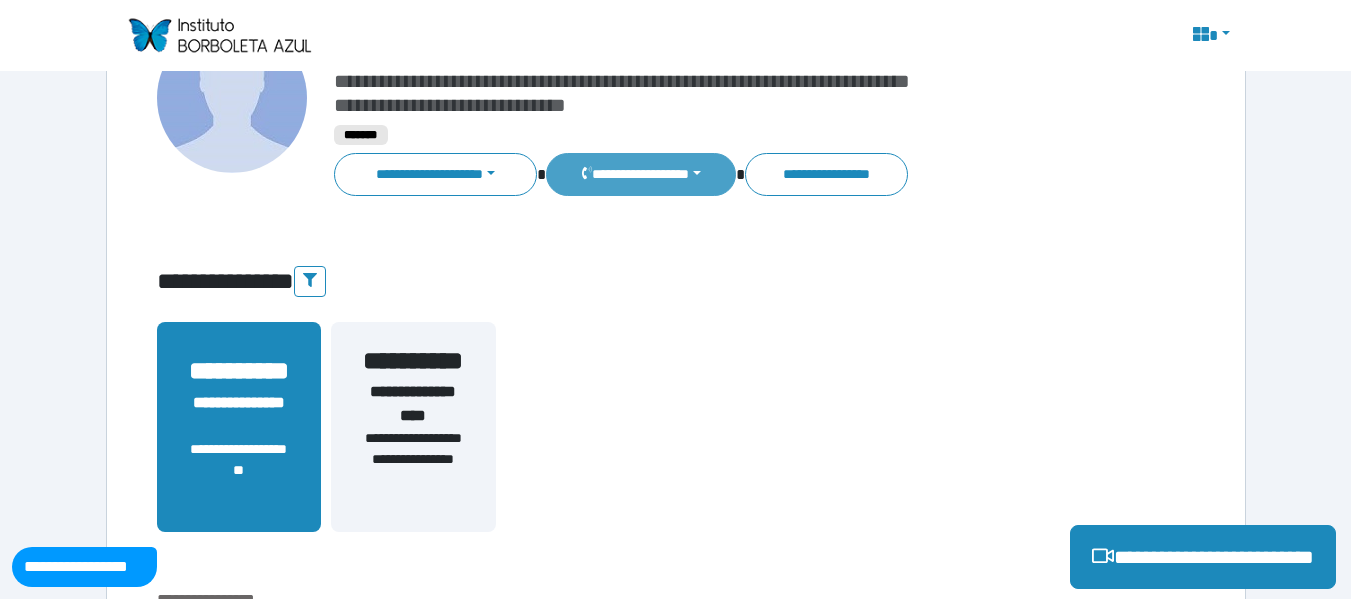 click on "**********" at bounding box center [640, 174] 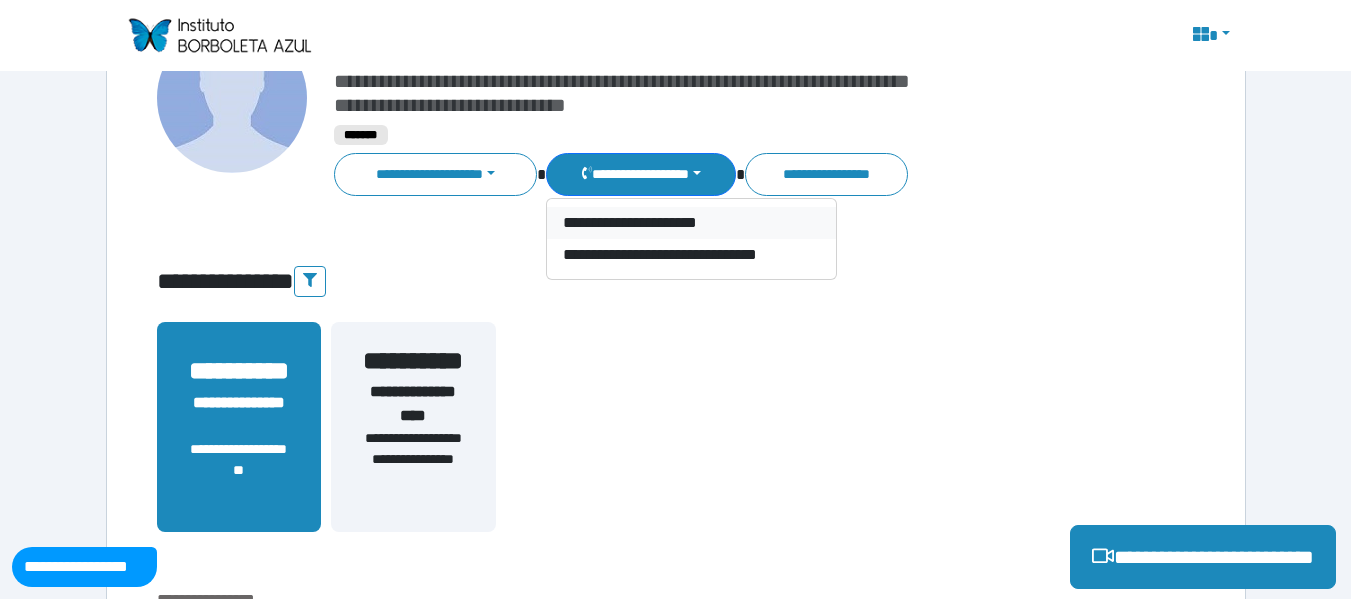click on "**********" at bounding box center (691, 223) 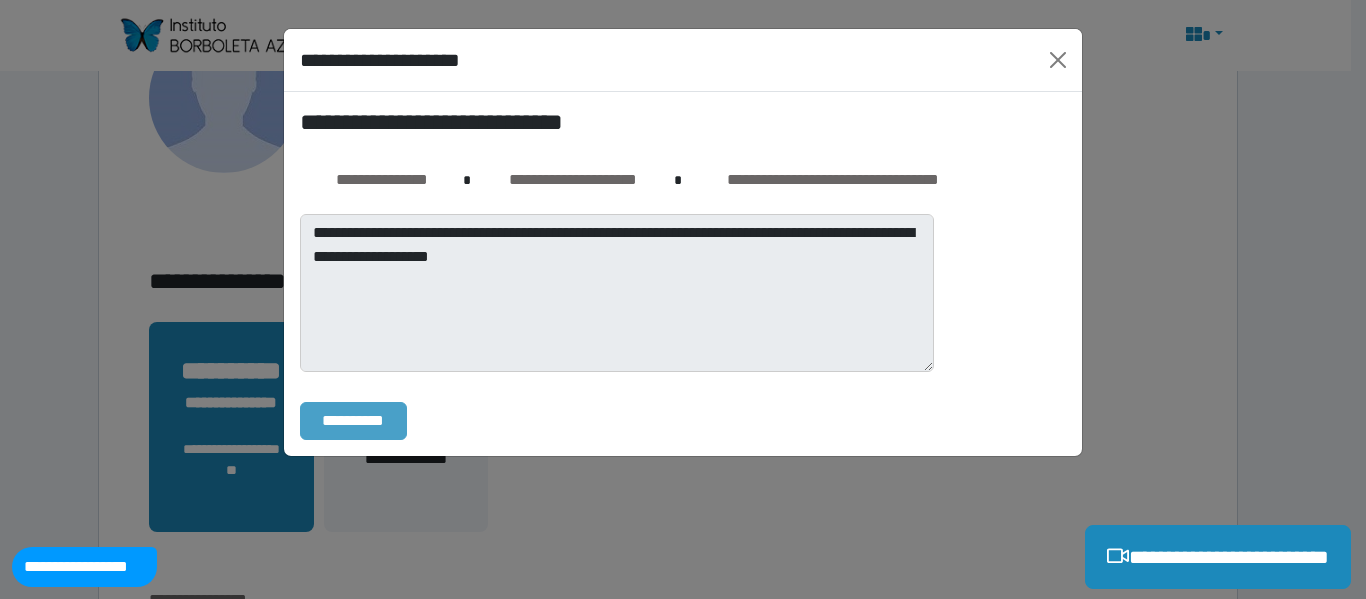 click on "**********" at bounding box center [353, 421] 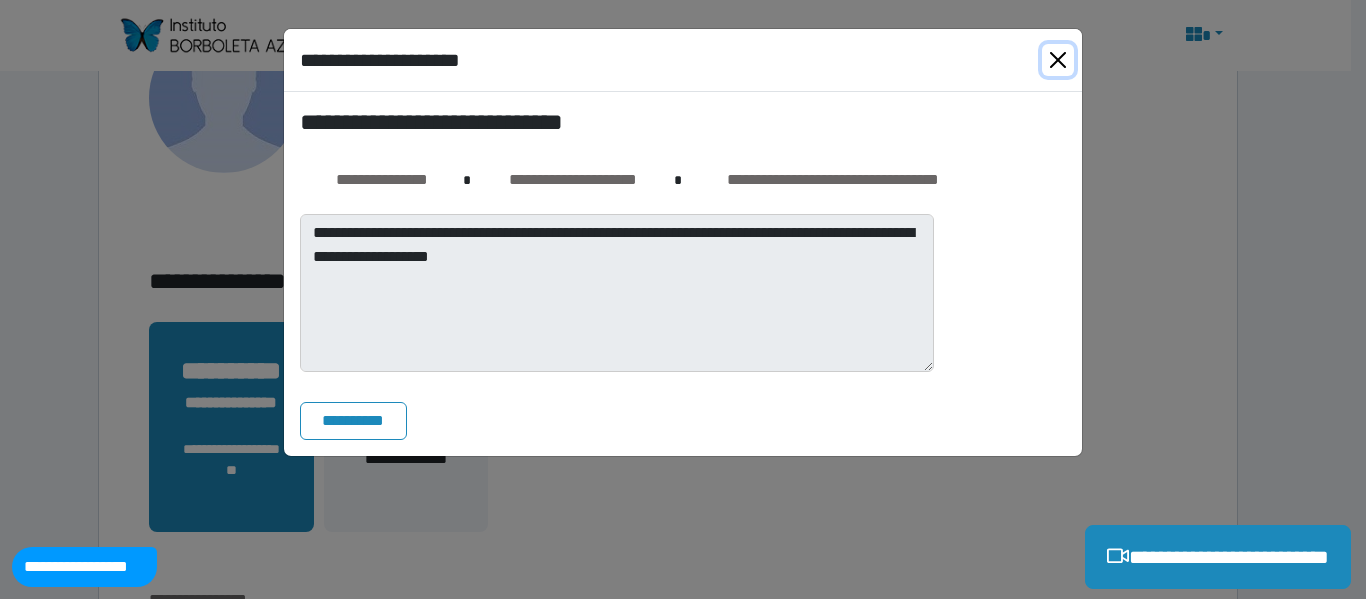 click at bounding box center (1058, 60) 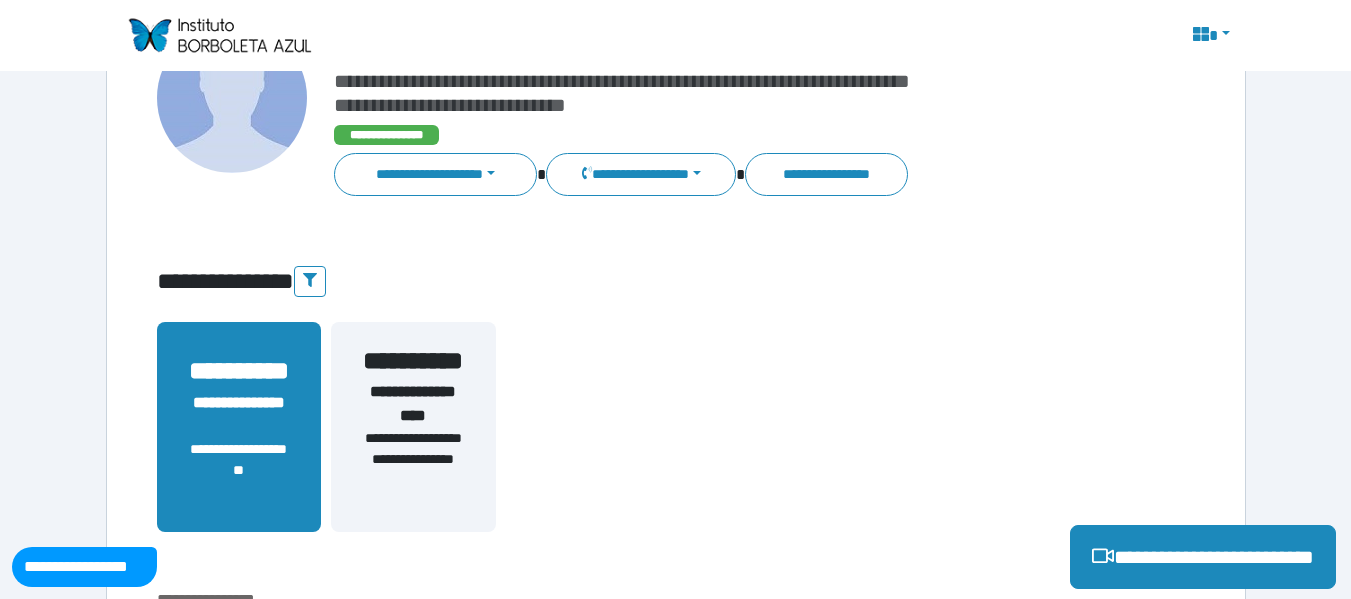 click on "**********" at bounding box center [239, 470] 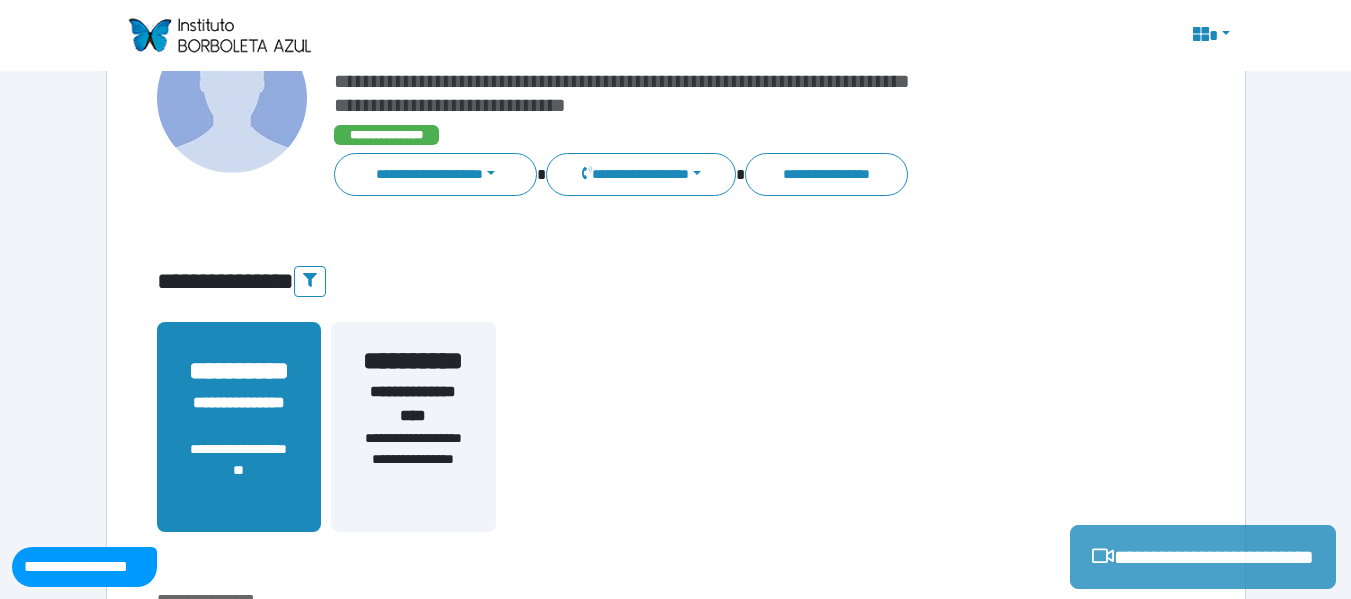 click on "**********" at bounding box center (1203, 557) 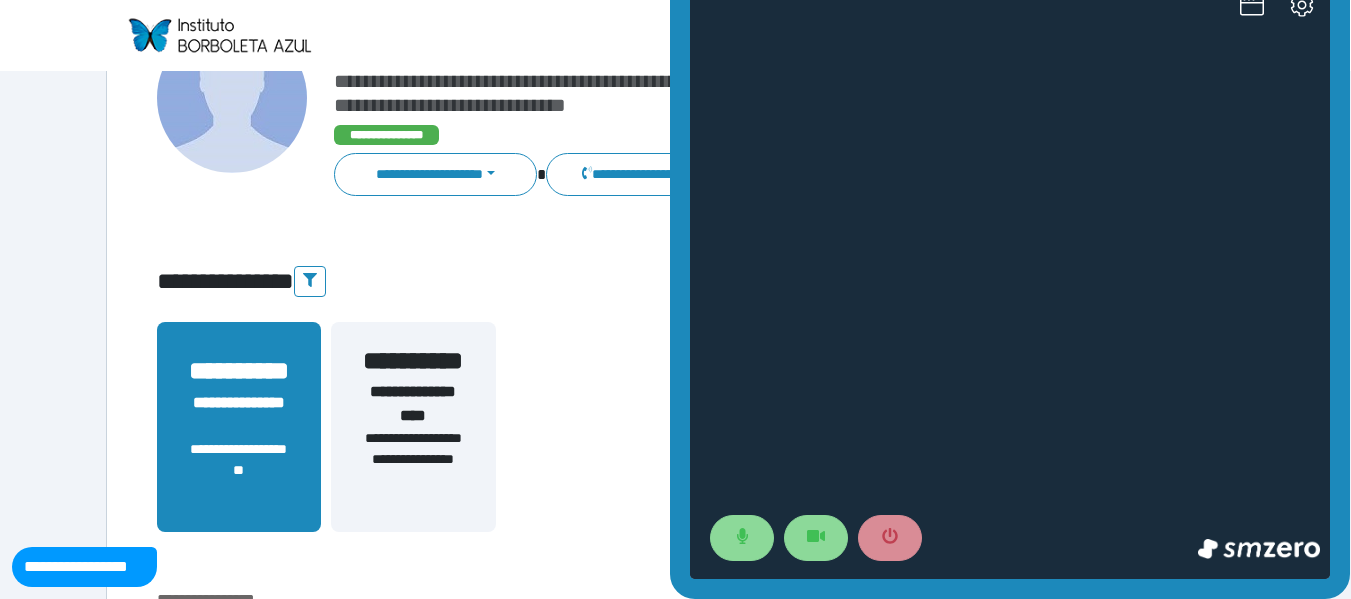 scroll, scrollTop: 0, scrollLeft: 0, axis: both 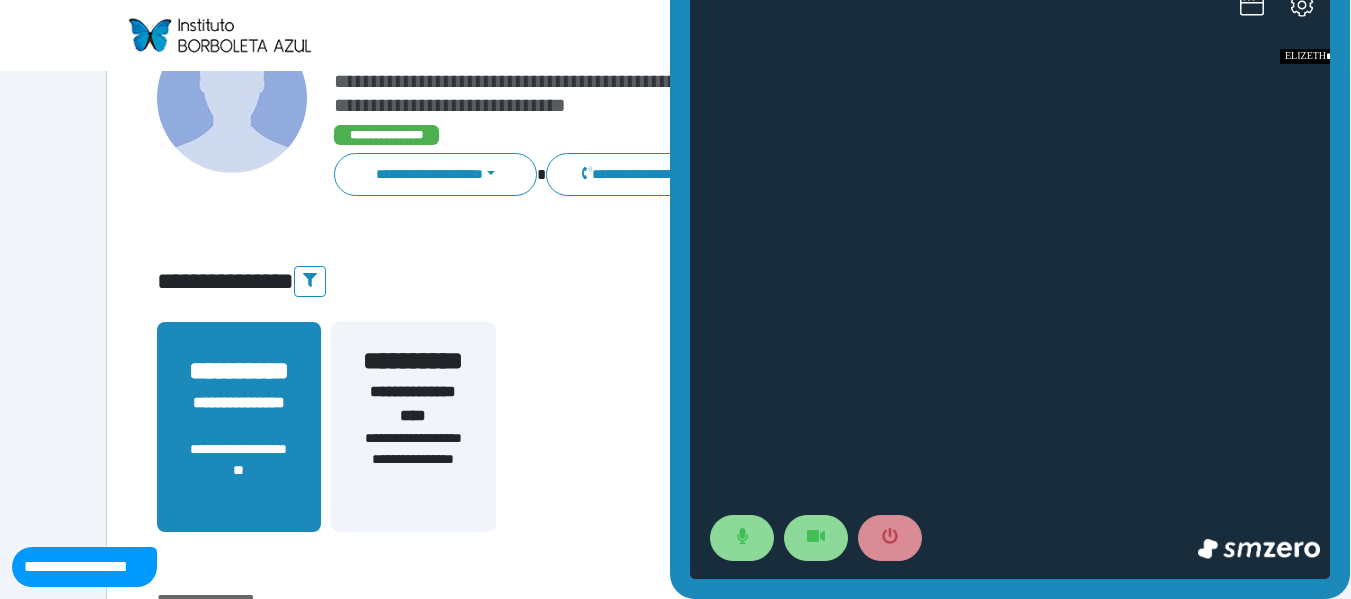 click at bounding box center [1010, 279] 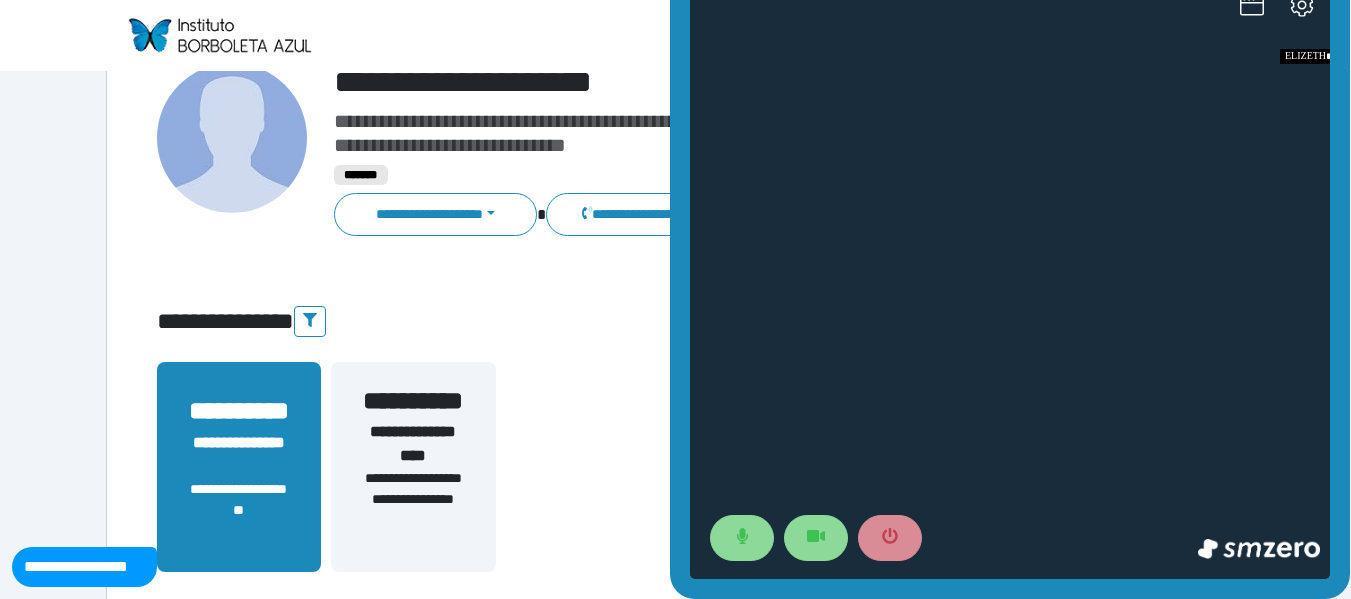 scroll, scrollTop: 120, scrollLeft: 0, axis: vertical 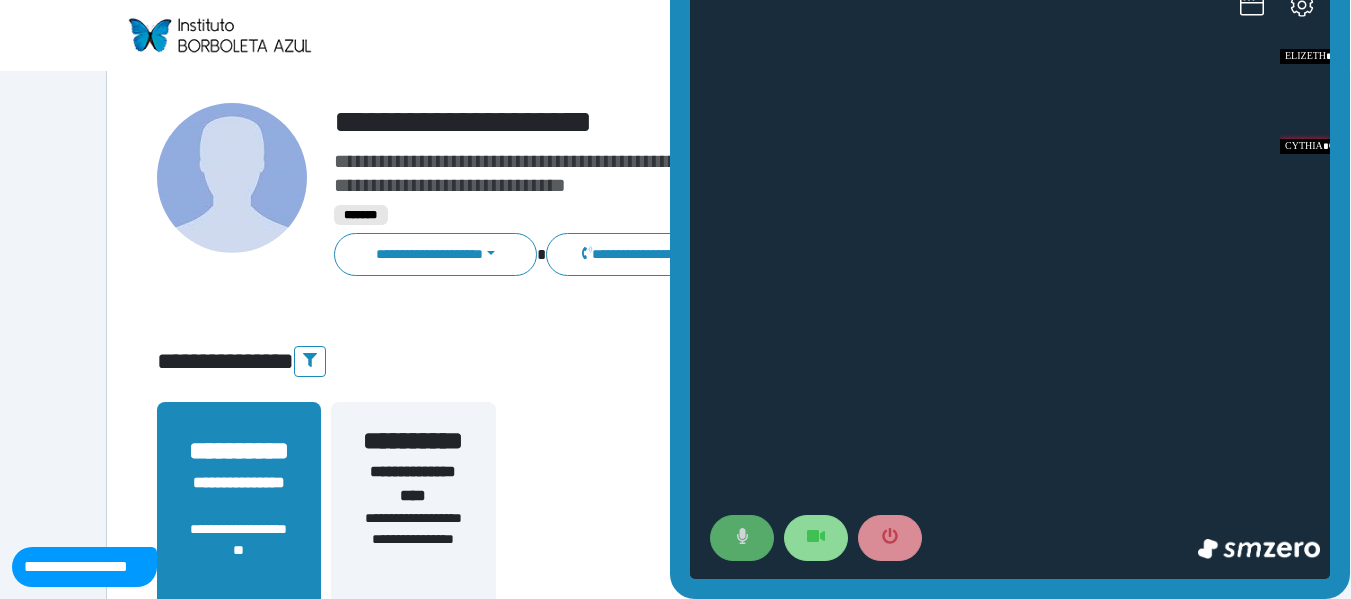 click at bounding box center (742, 538) 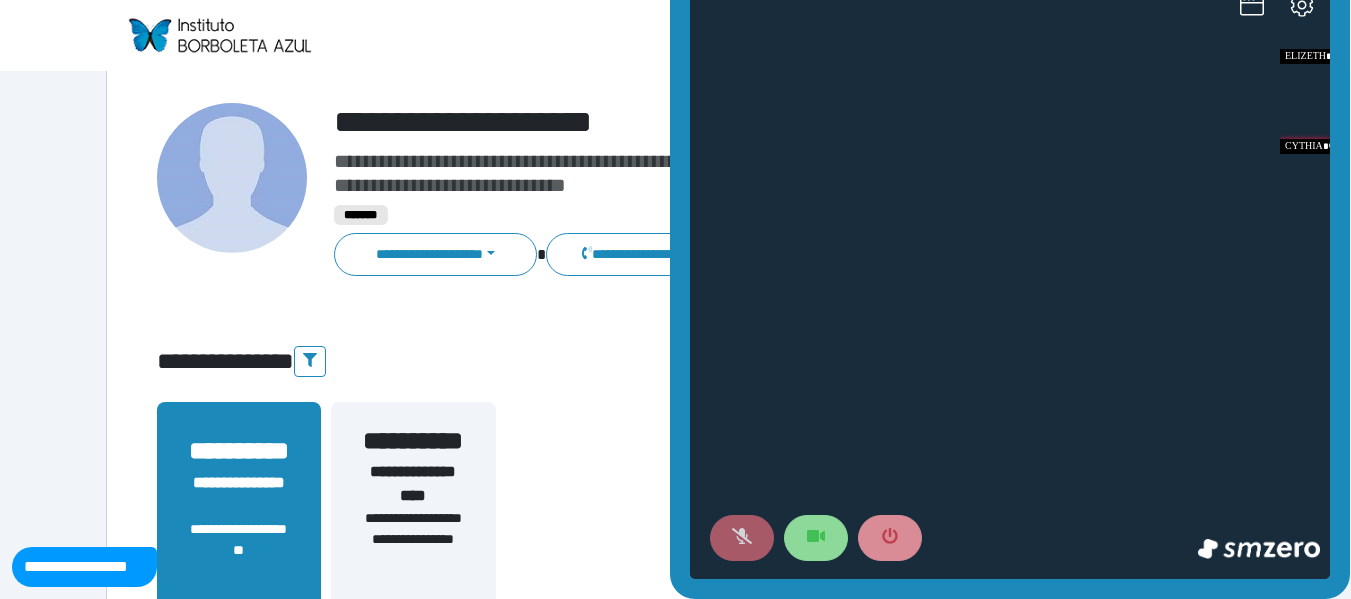 click at bounding box center (742, 538) 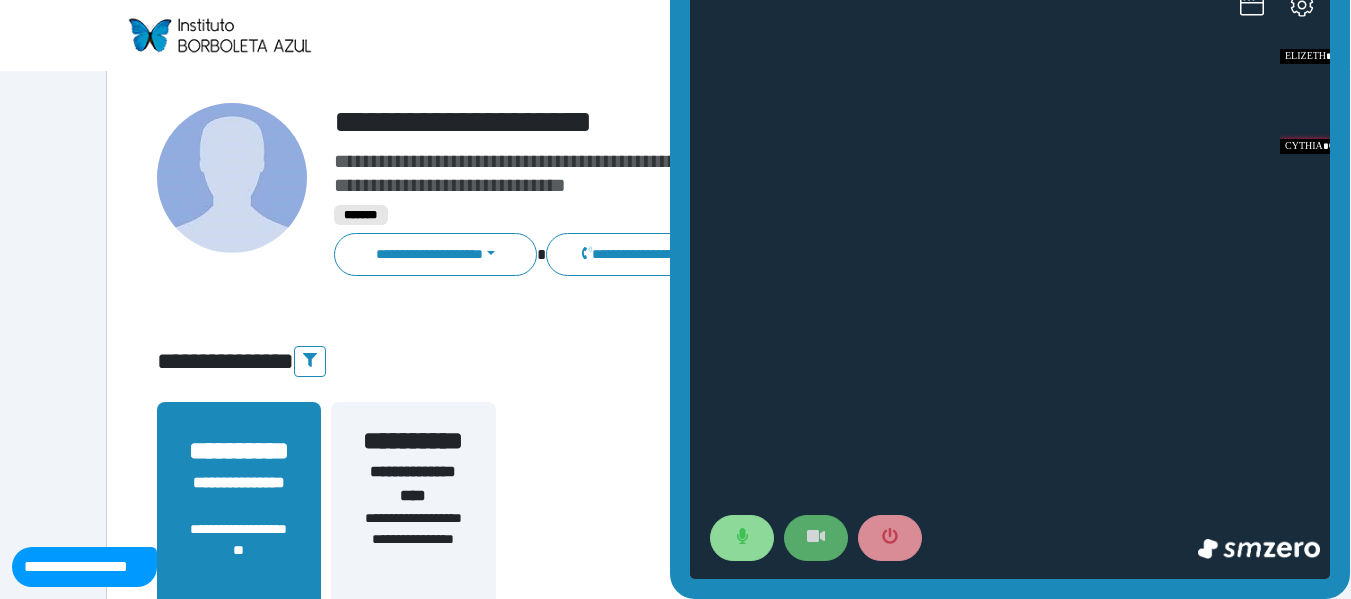 click at bounding box center [816, 538] 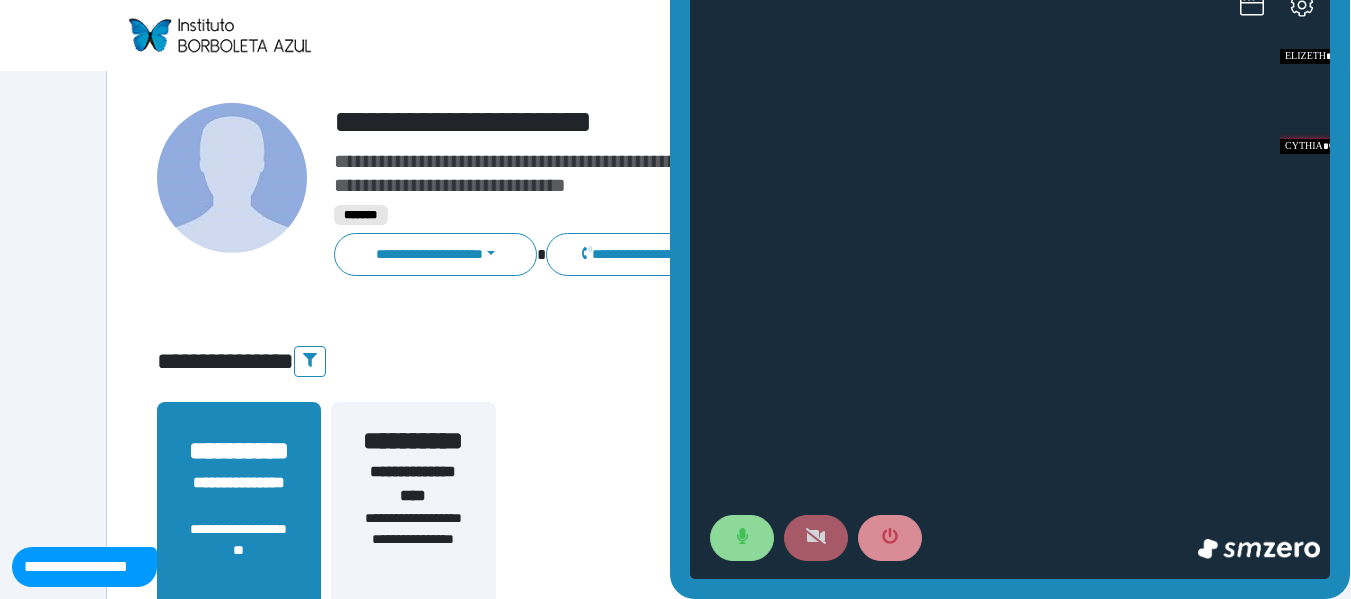 click at bounding box center (816, 538) 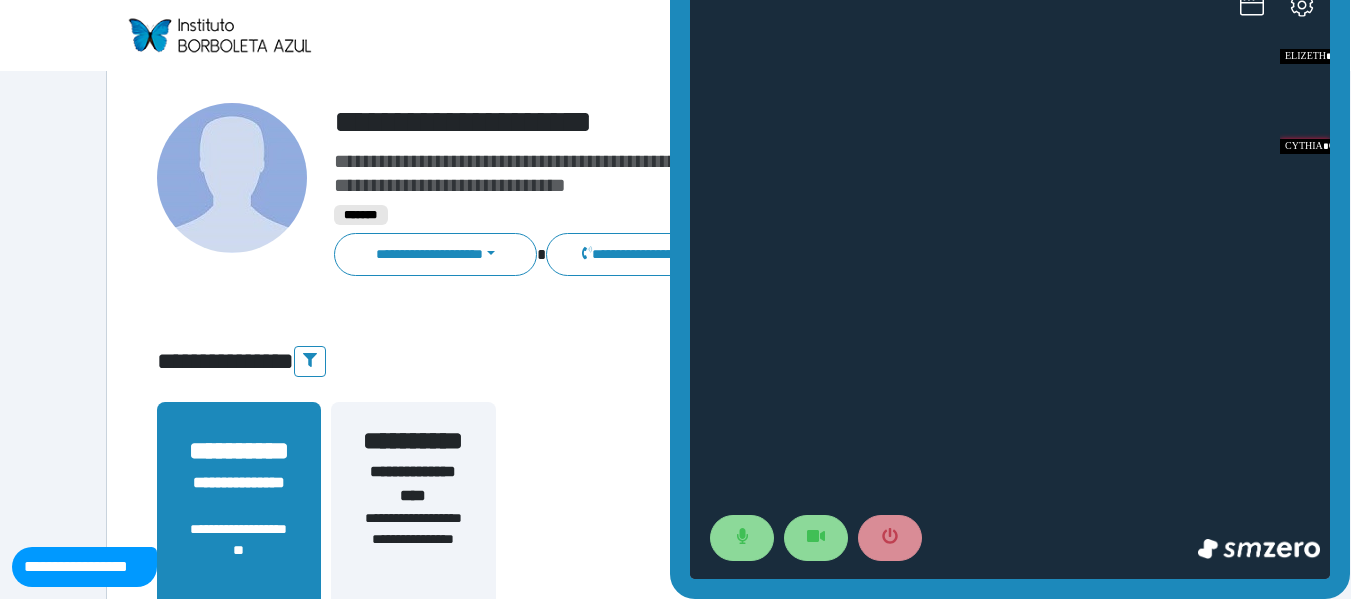 click 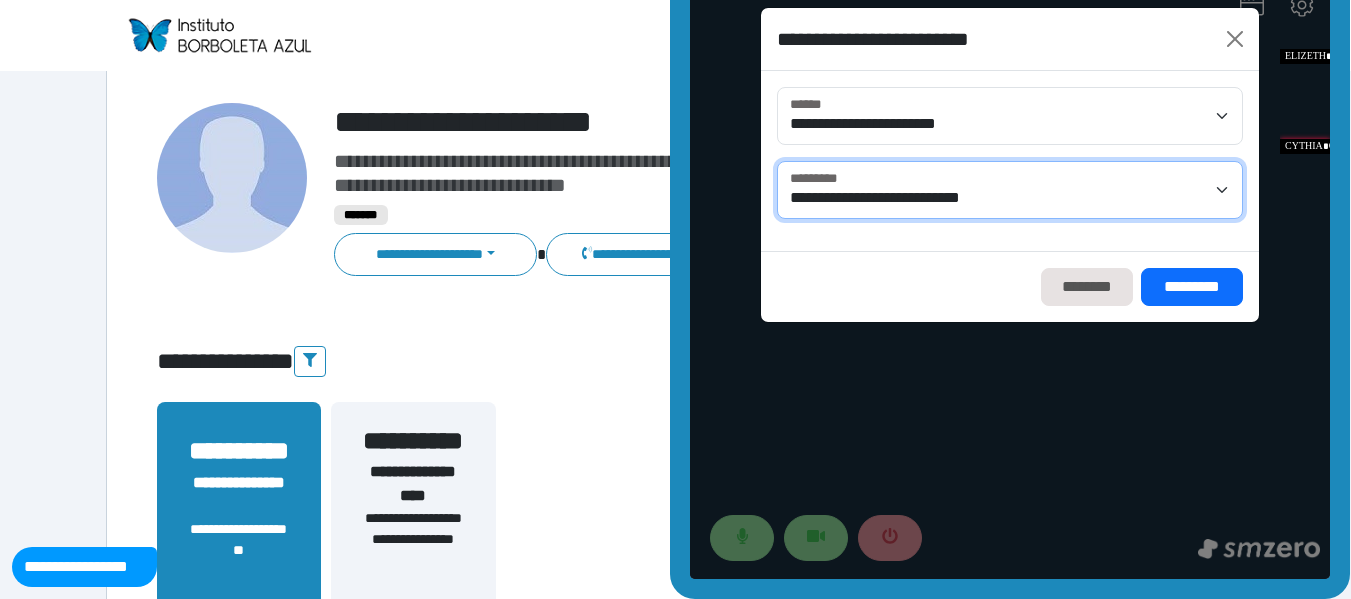 click on "**********" at bounding box center [1010, 190] 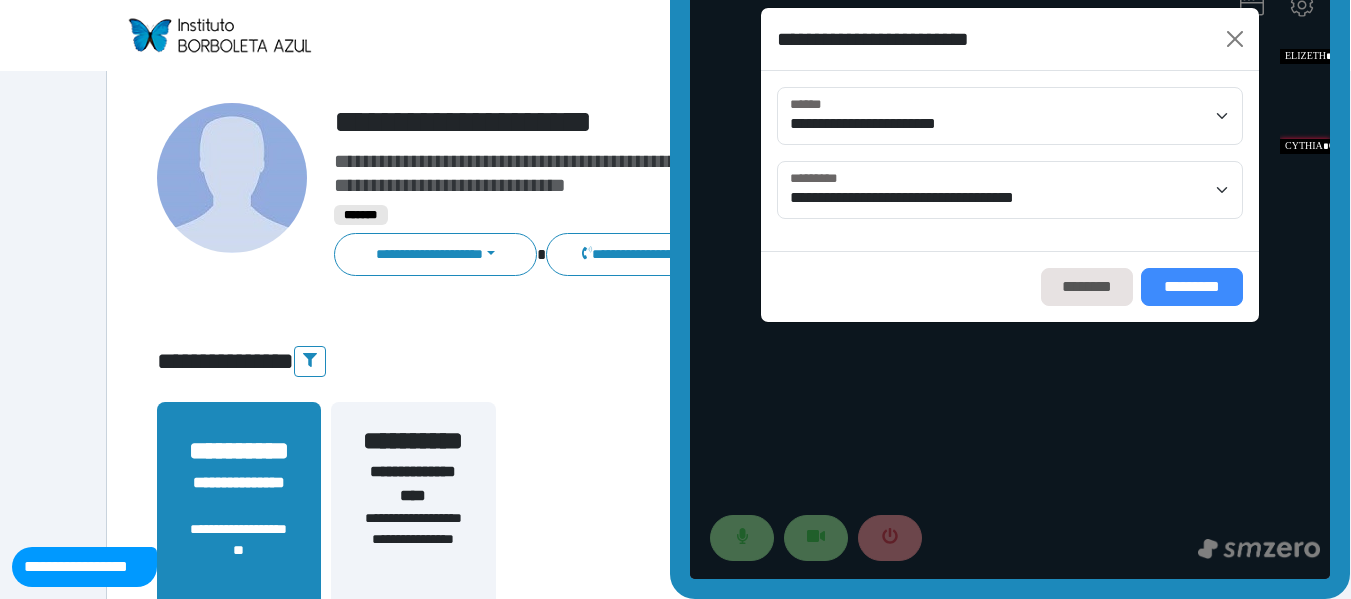 click on "*********" at bounding box center [1192, 287] 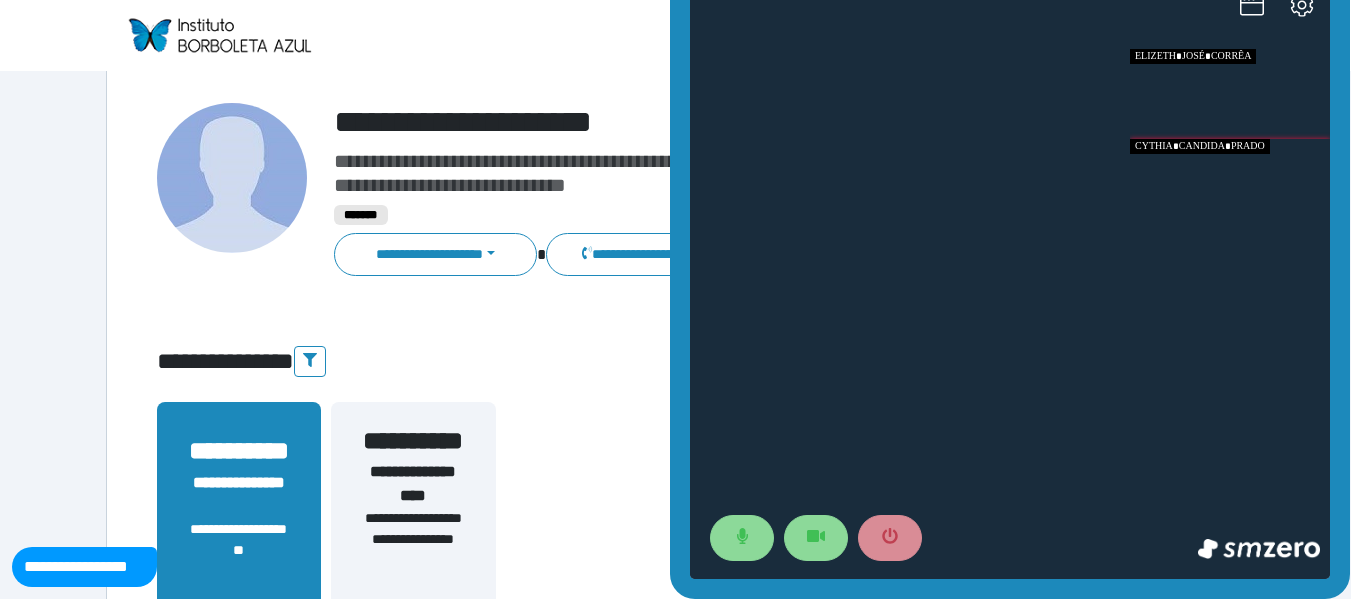 click at bounding box center [1230, 94] 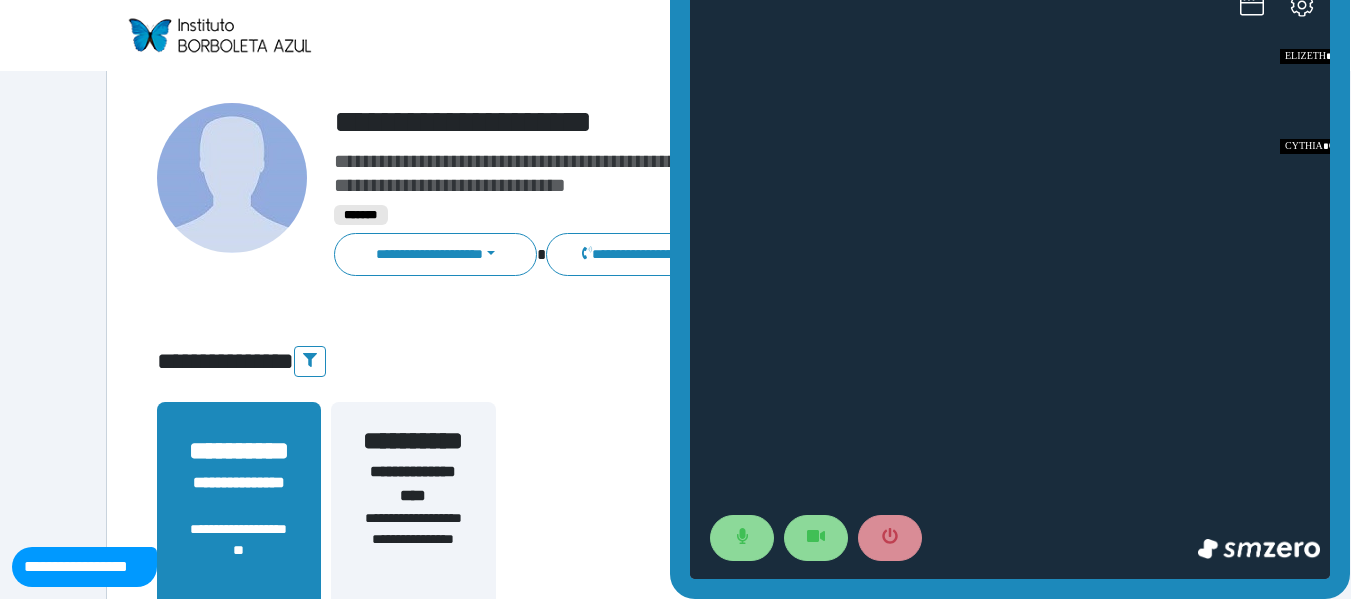 click 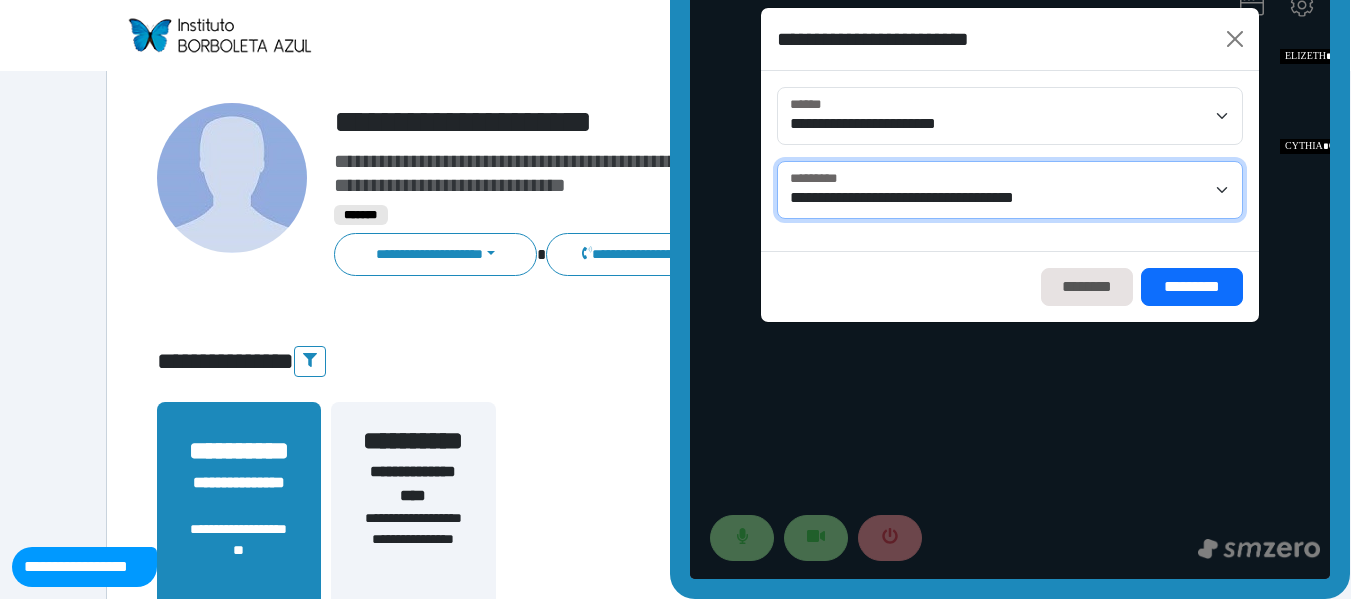 click on "**********" at bounding box center [1010, 190] 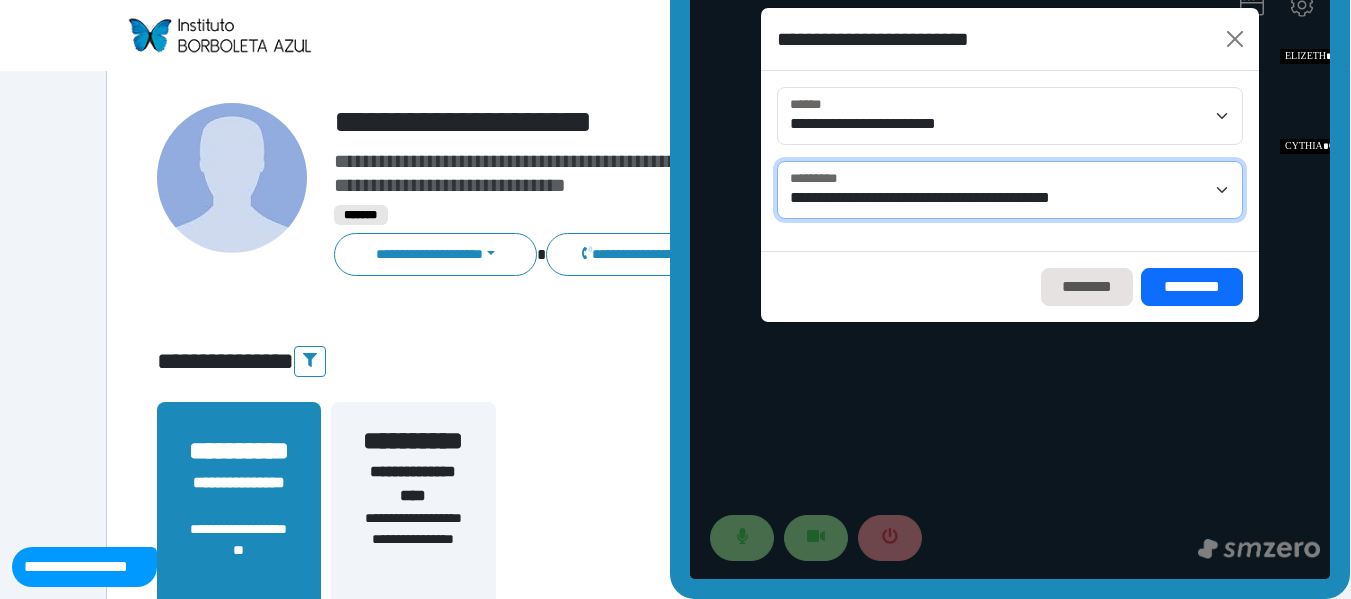 click on "**********" at bounding box center (1010, 190) 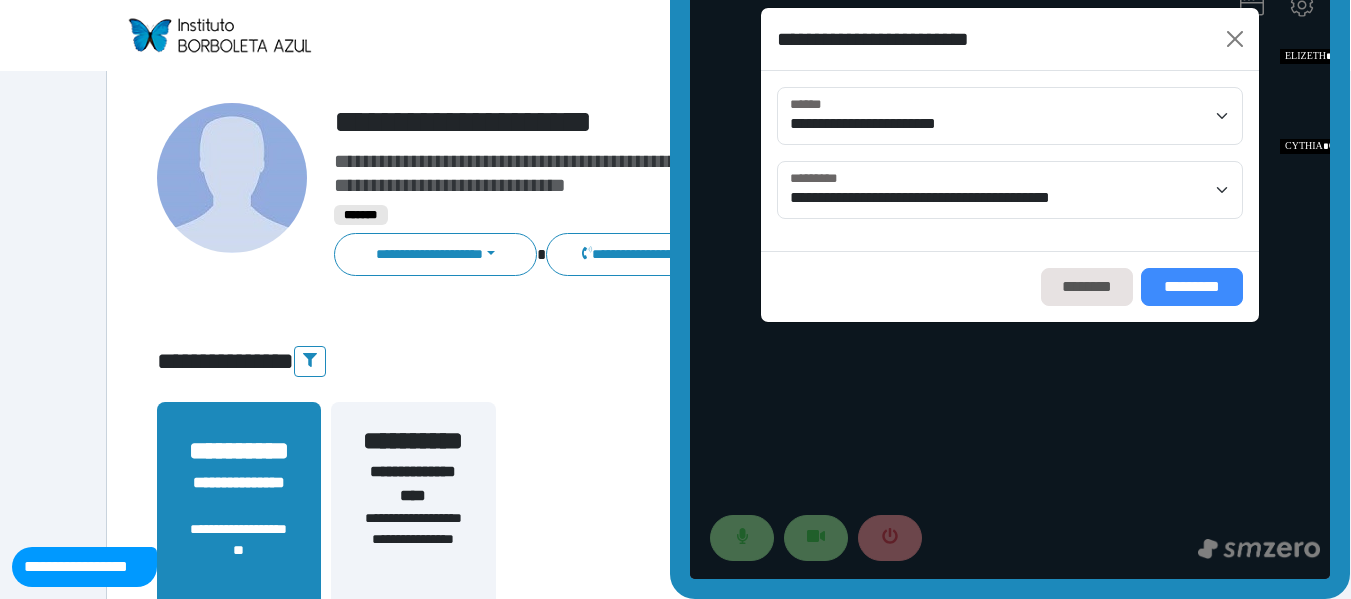 click on "*********" at bounding box center [1192, 287] 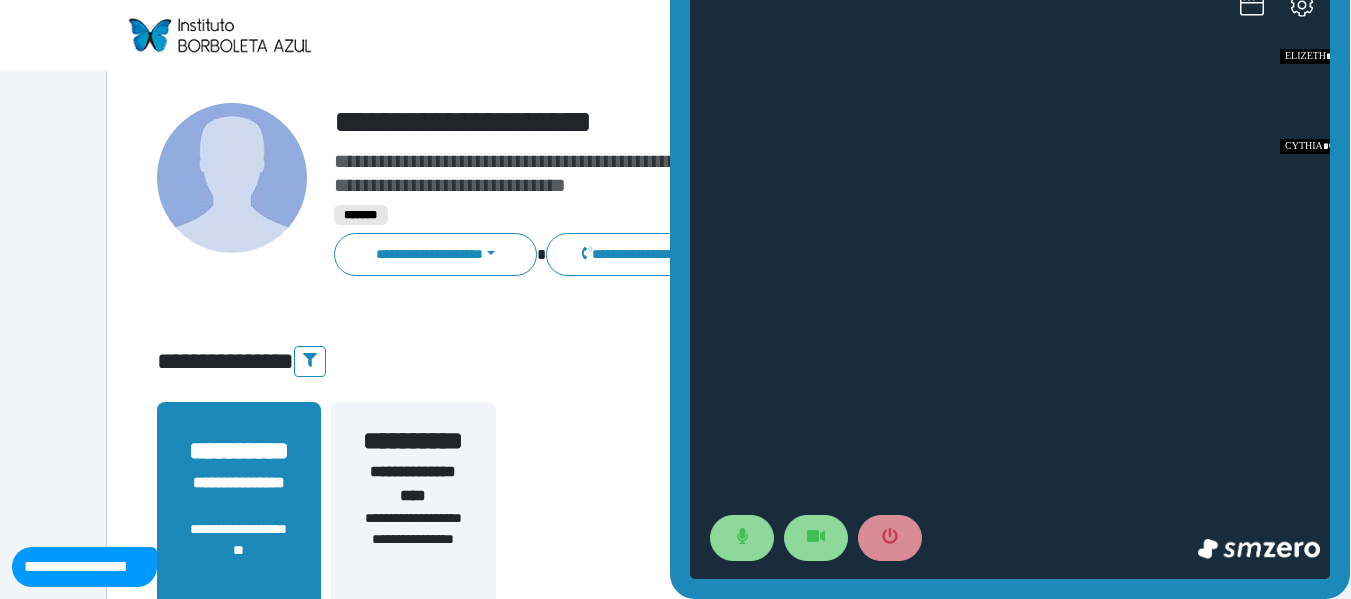 click 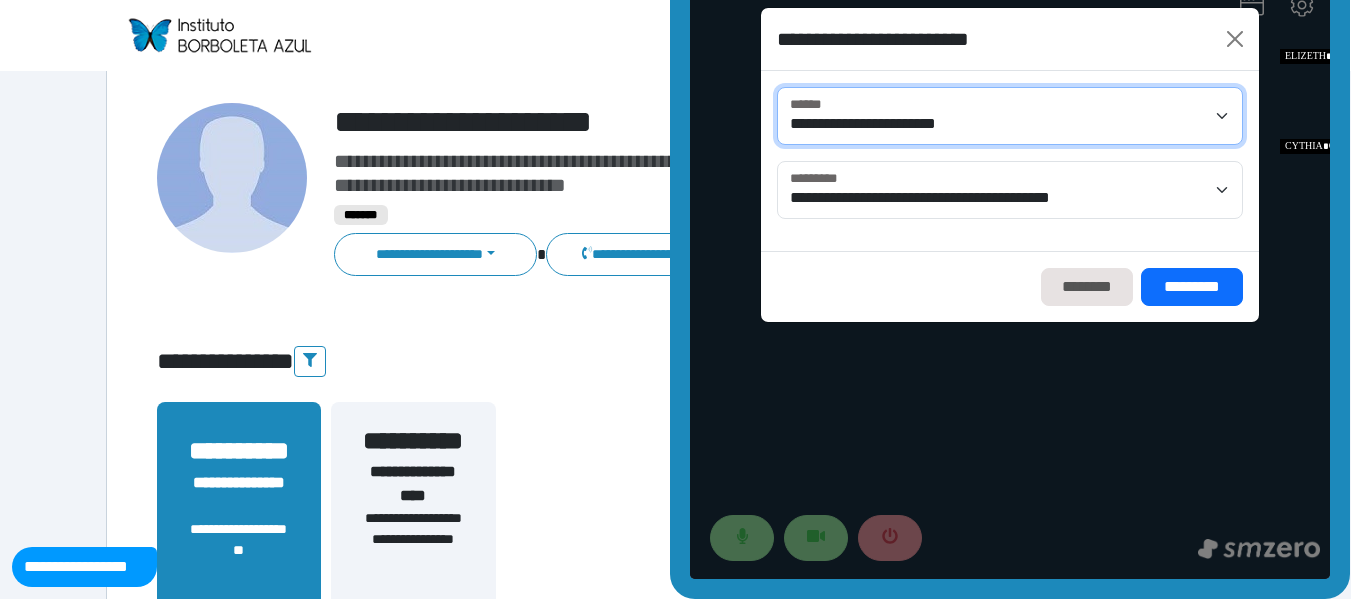 click on "**********" at bounding box center [1010, 116] 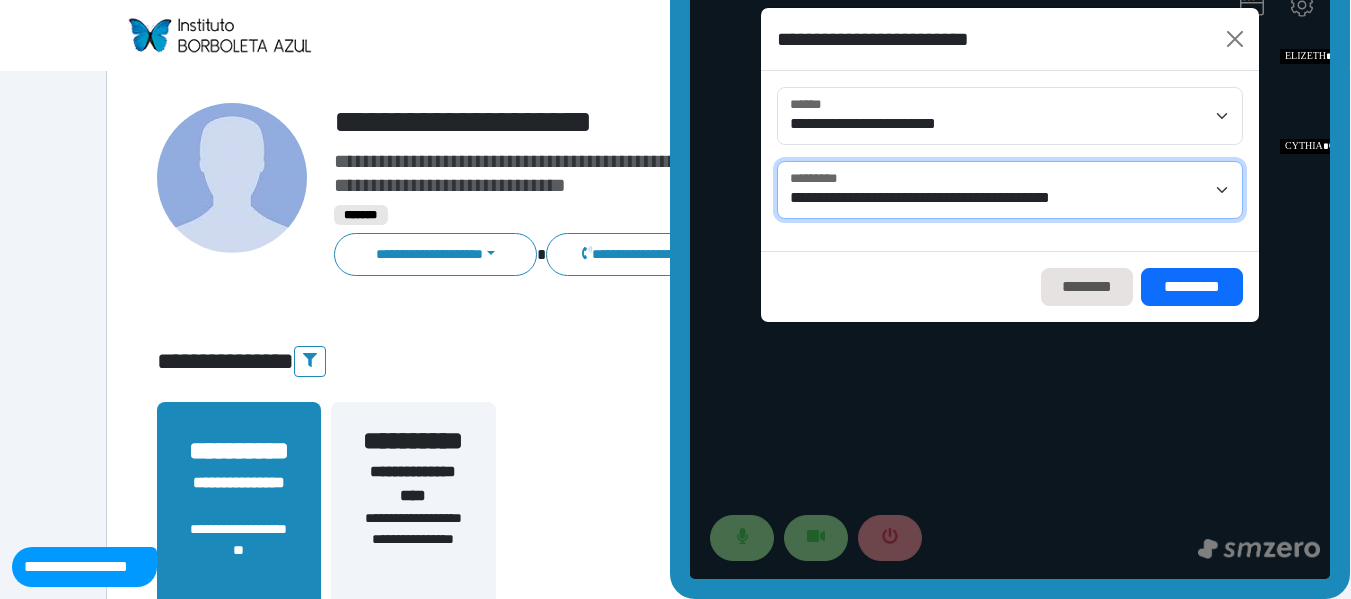 click on "**********" at bounding box center [1010, 190] 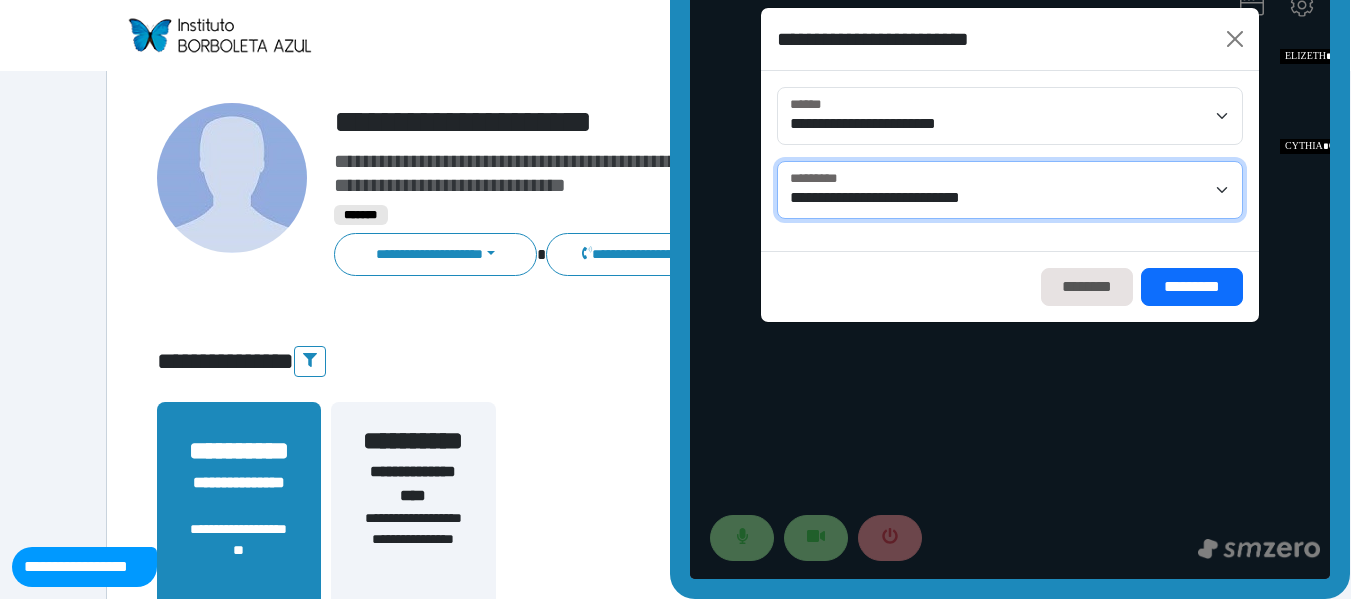 click on "**********" at bounding box center (1010, 190) 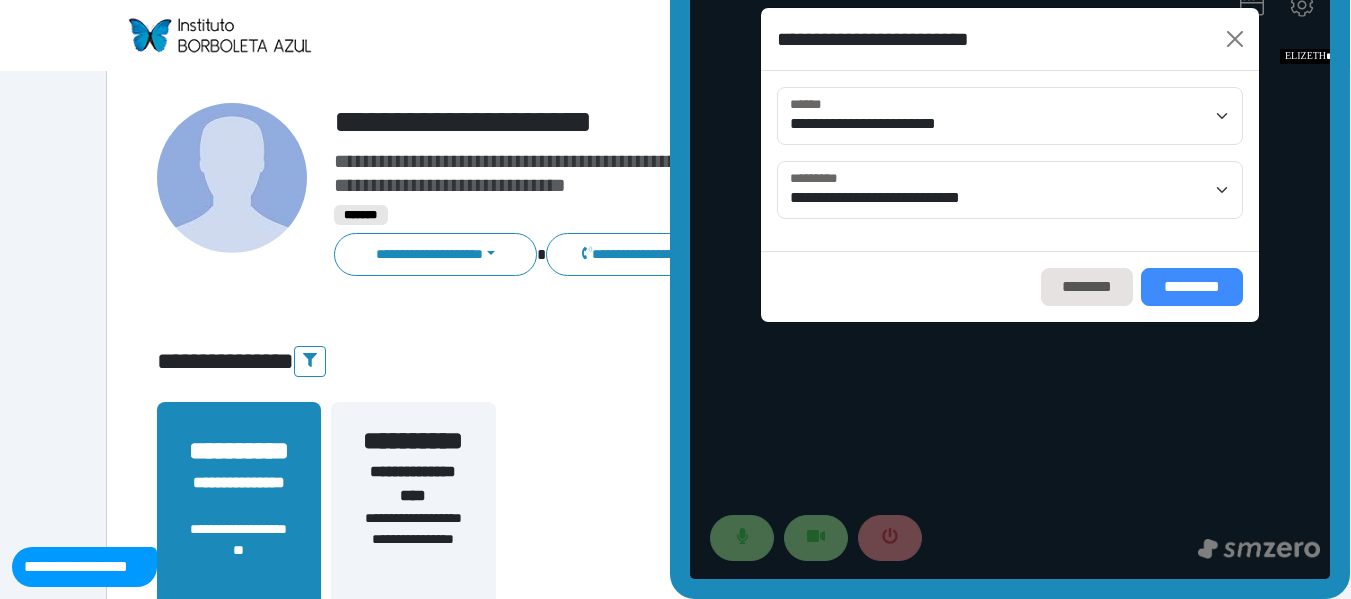 click on "*********" at bounding box center (1192, 287) 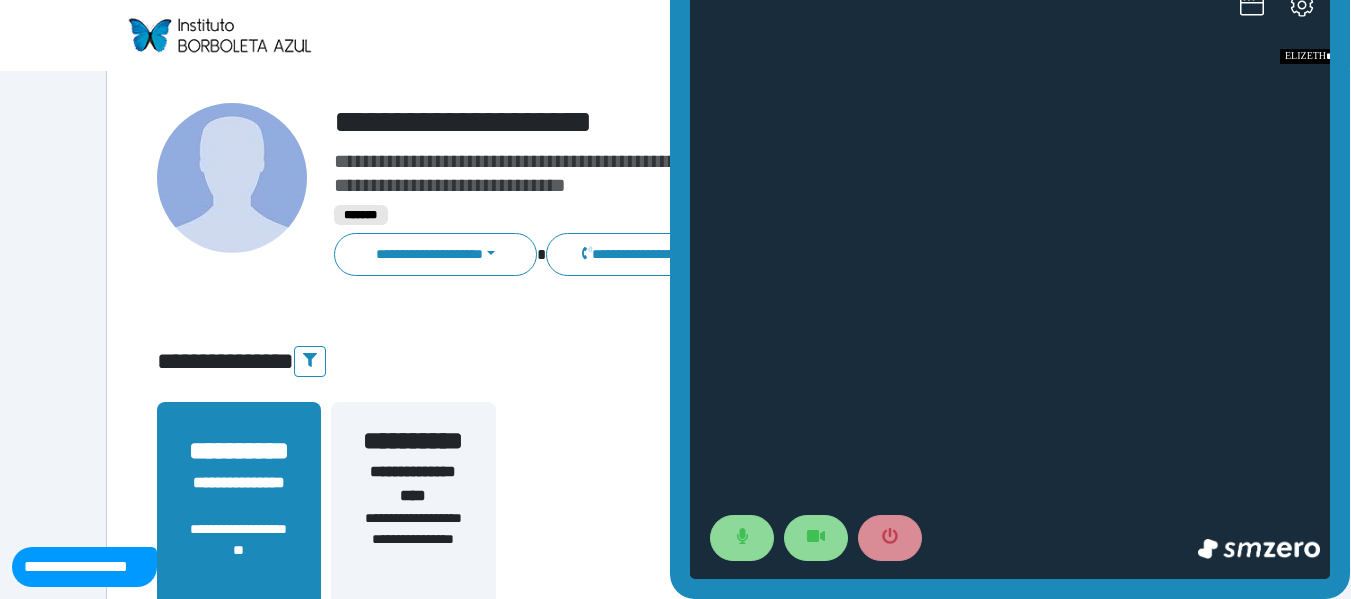 click at bounding box center [1010, 279] 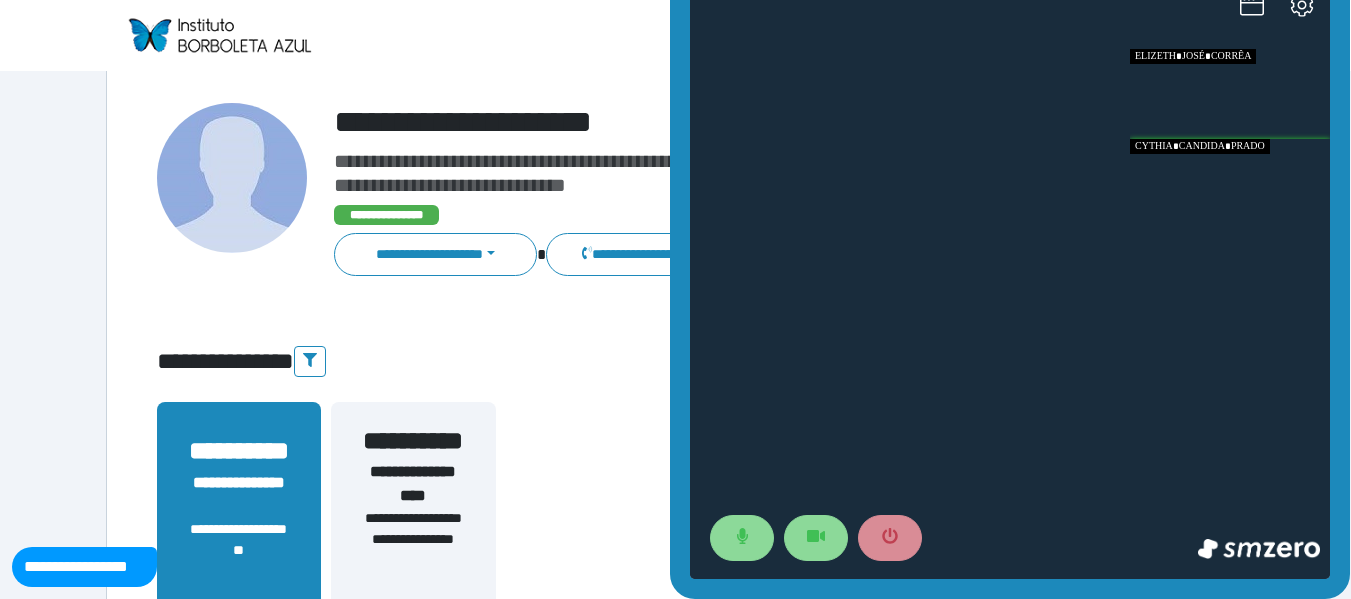 click at bounding box center (1230, 94) 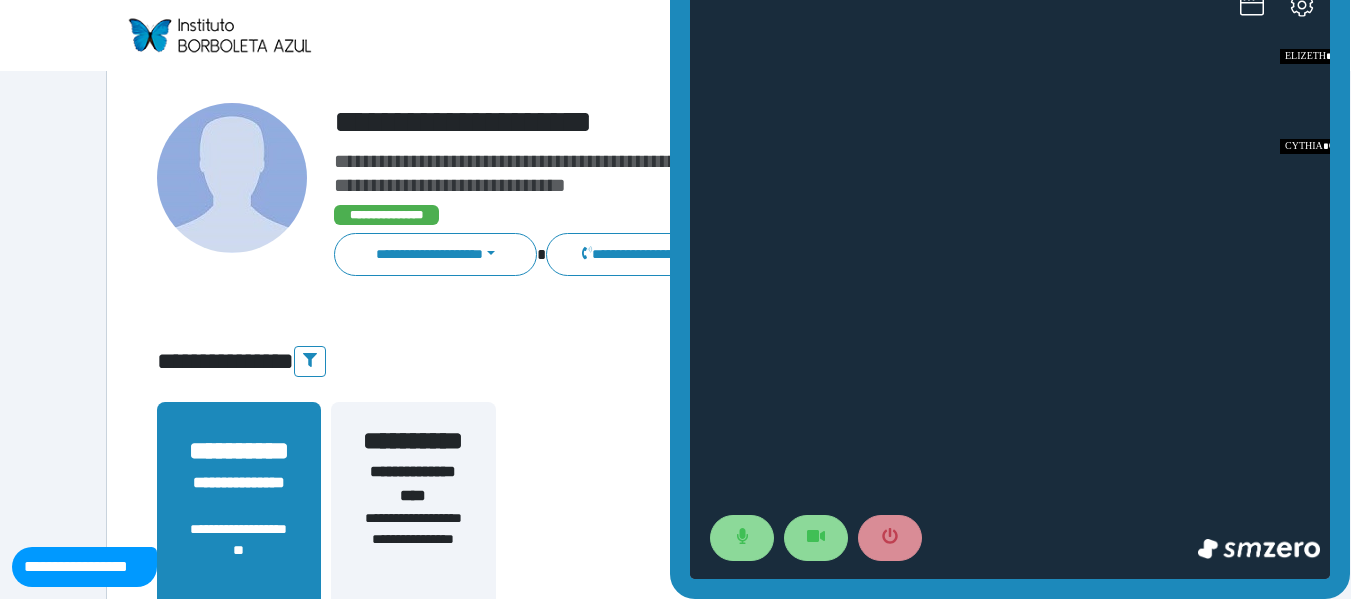 click 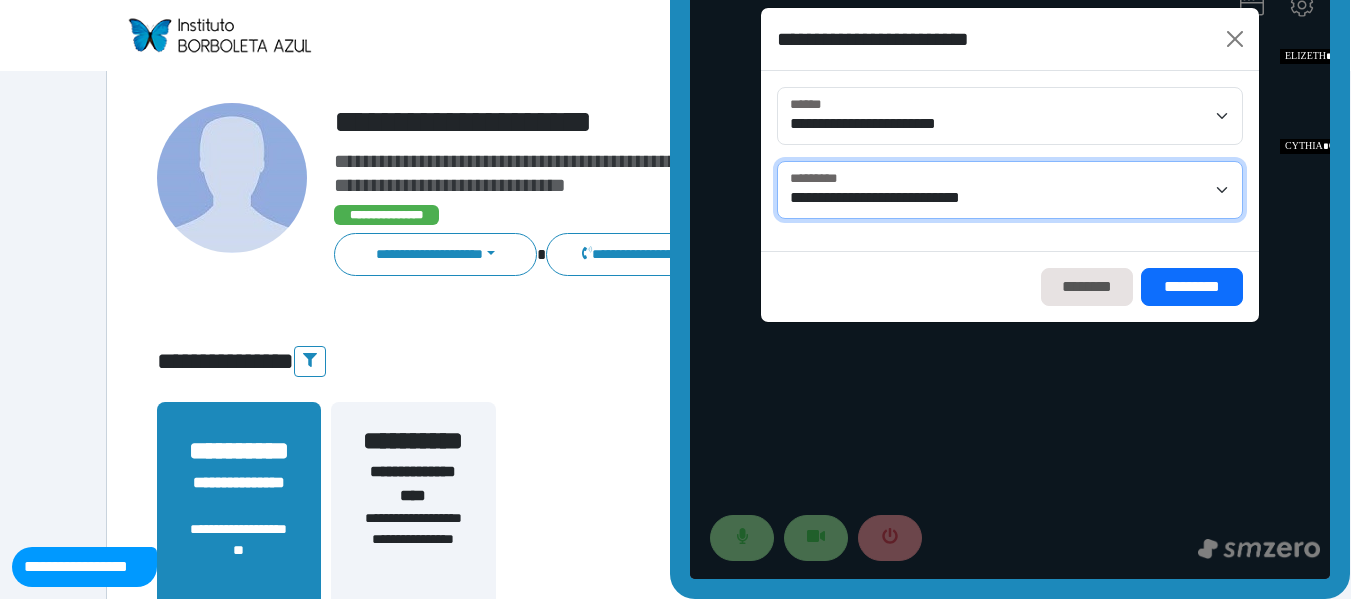 click on "**********" at bounding box center [1010, 190] 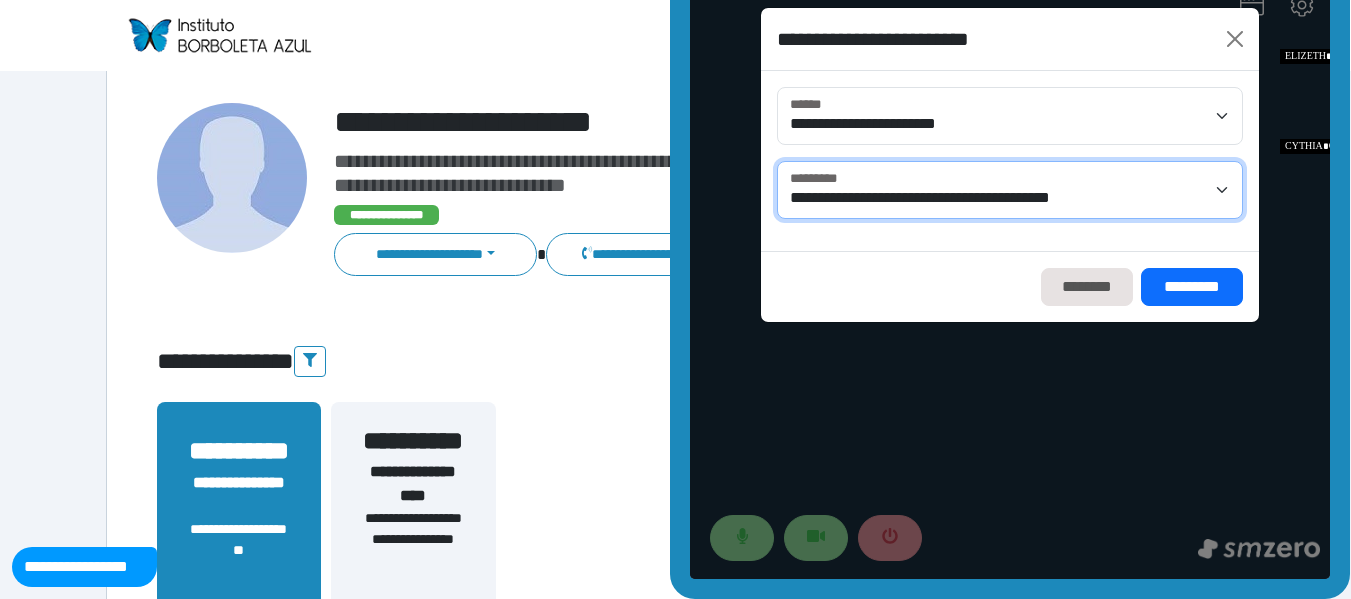click on "**********" at bounding box center (1010, 190) 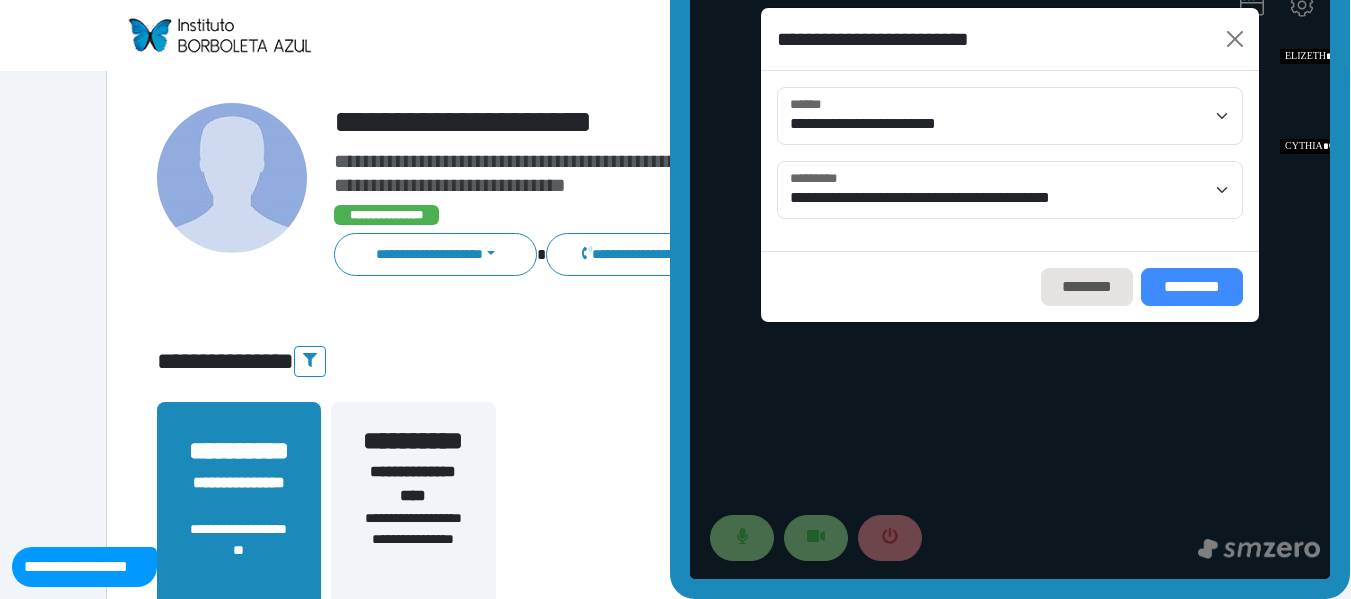 click on "*********" at bounding box center (1192, 287) 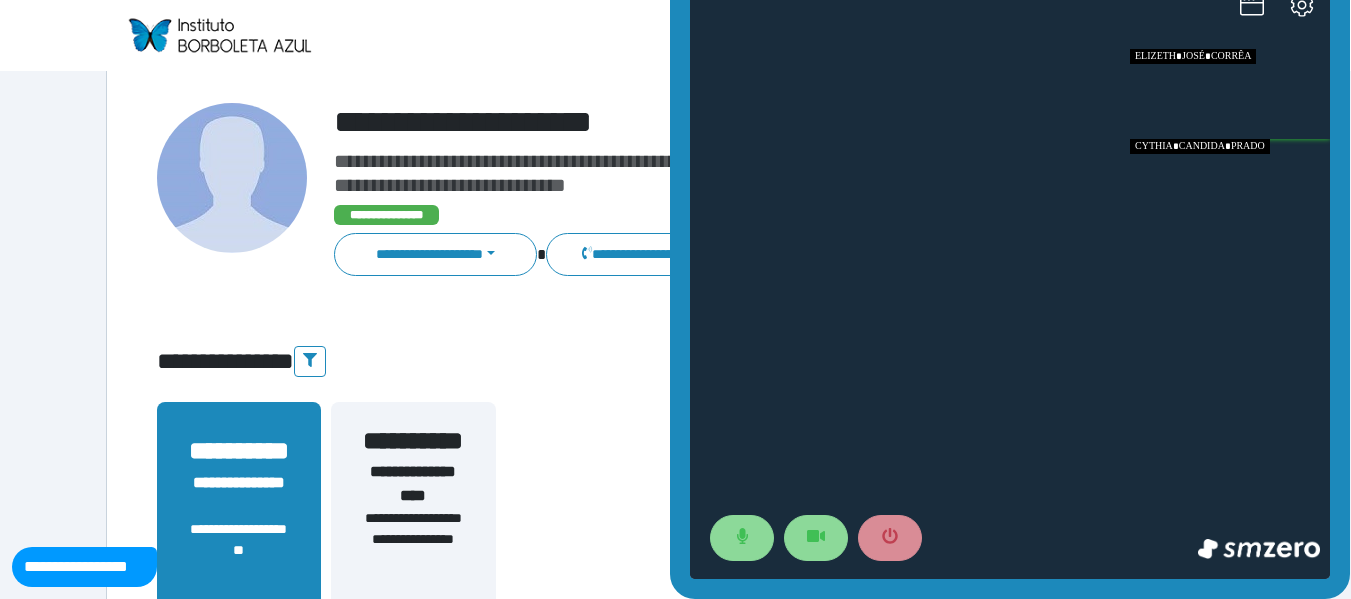 click at bounding box center (1230, 94) 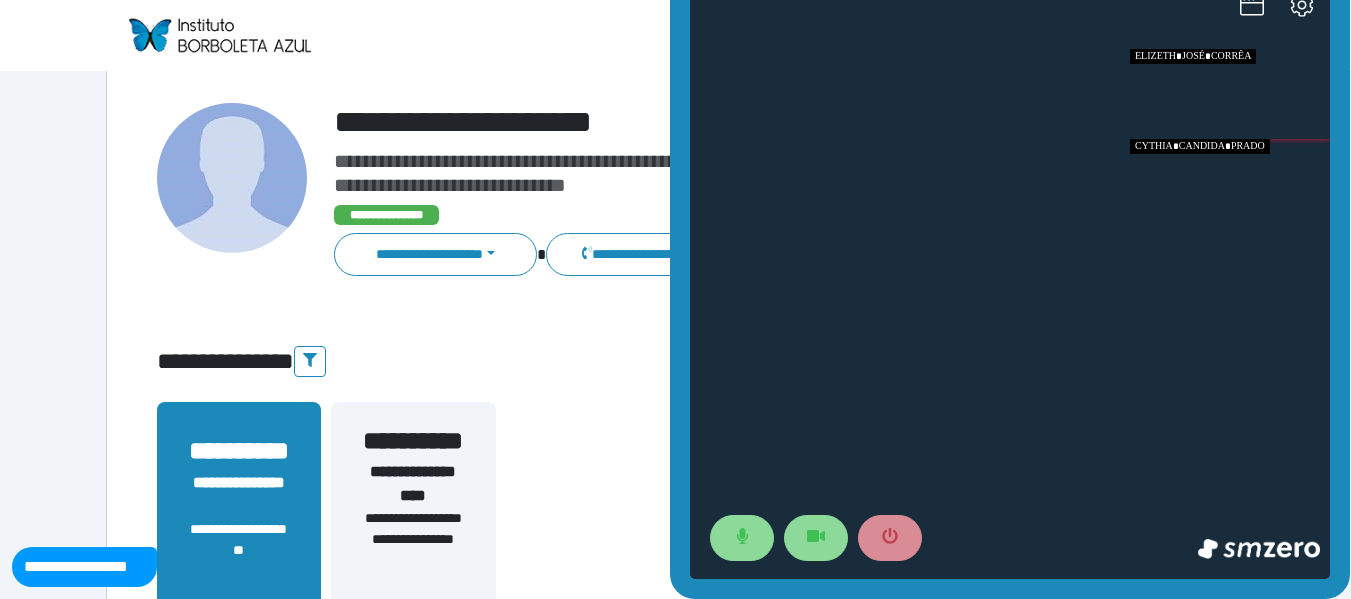 click at bounding box center (1230, 94) 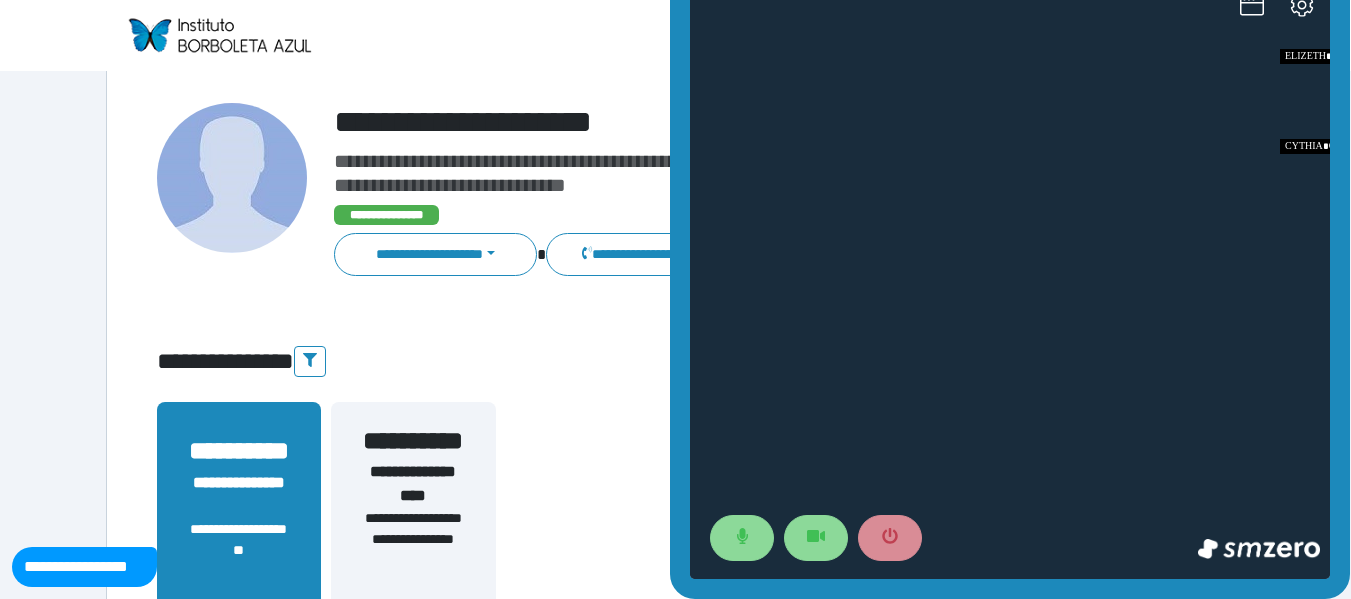 click 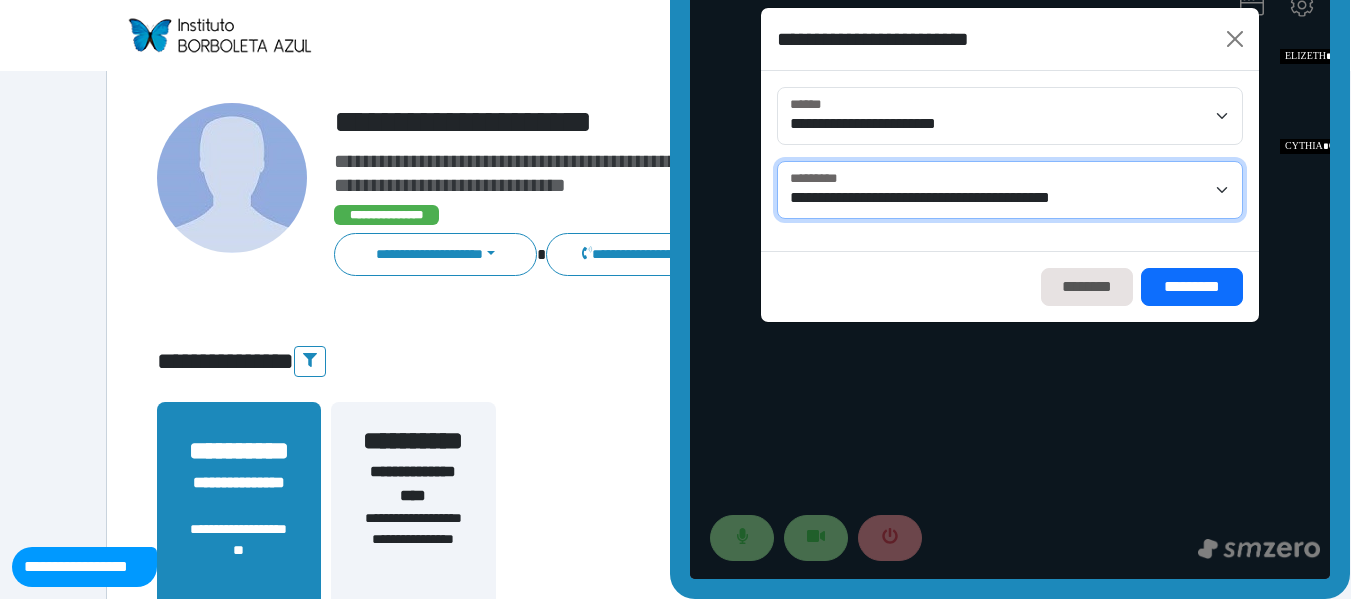 click on "**********" at bounding box center [1010, 190] 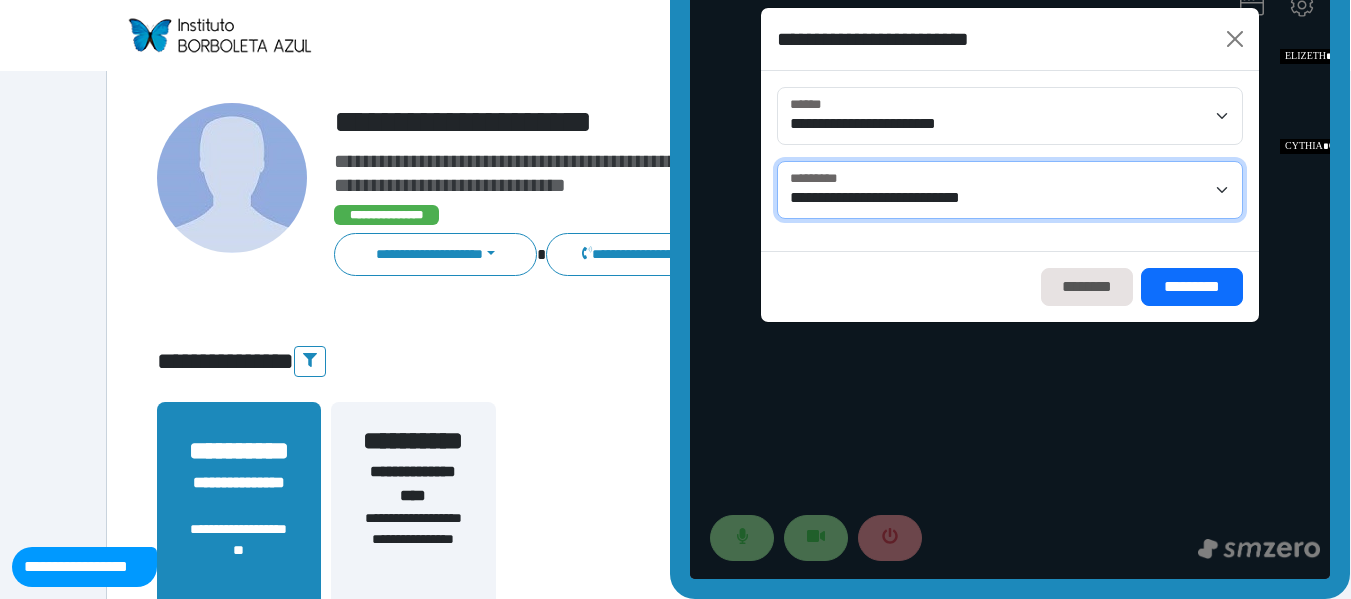 click on "**********" at bounding box center [1010, 190] 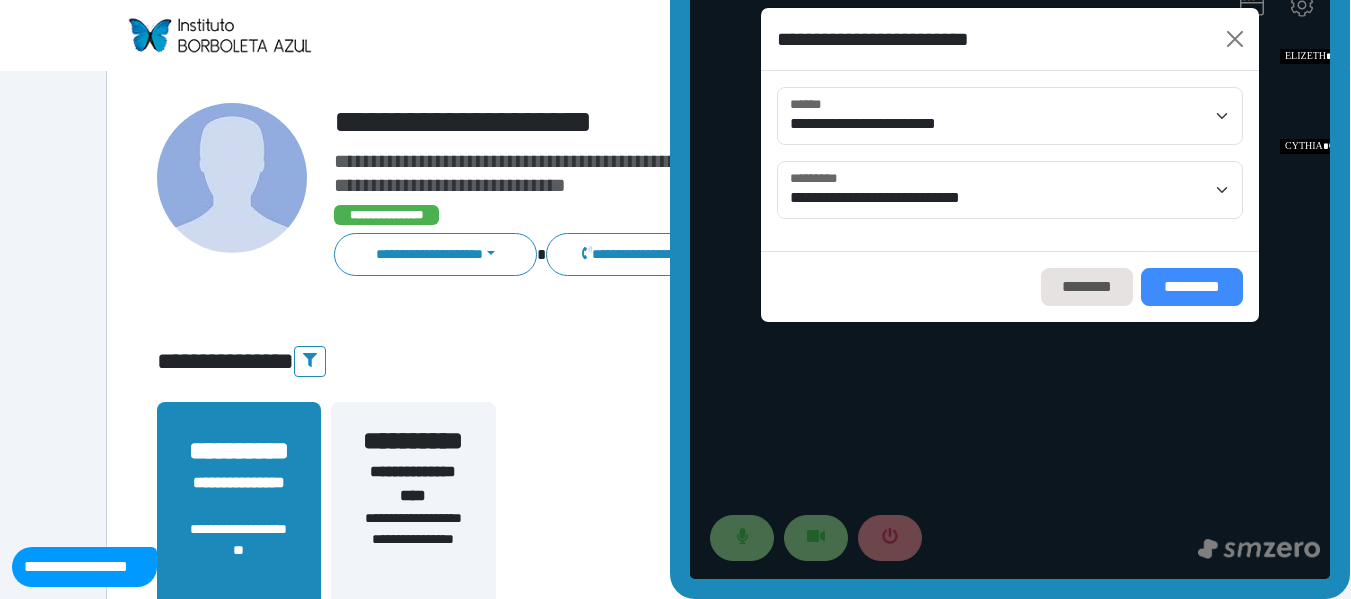 click on "*********" at bounding box center [1192, 287] 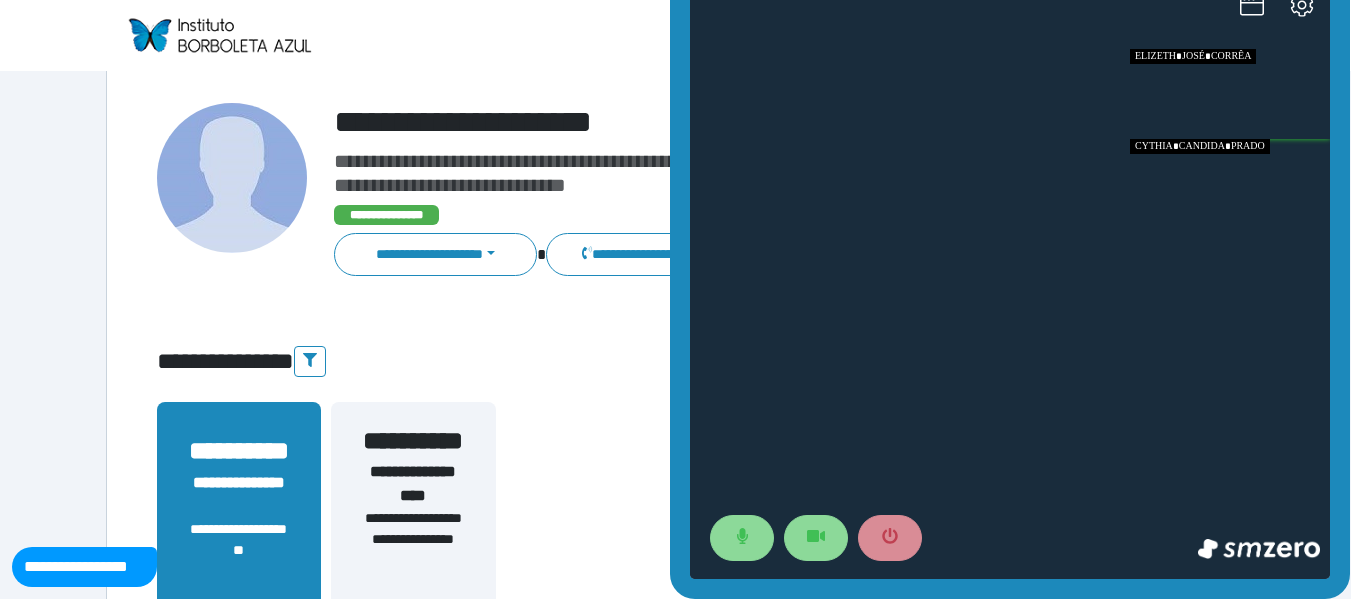 click at bounding box center [1230, 94] 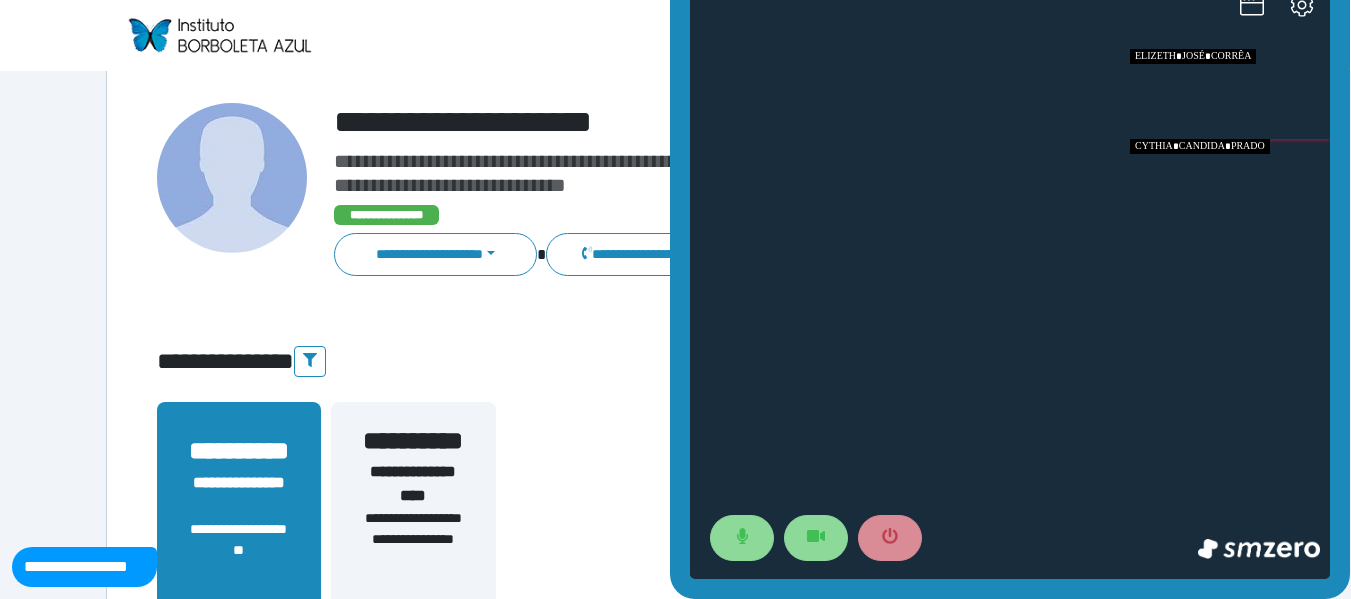 click at bounding box center (1230, 94) 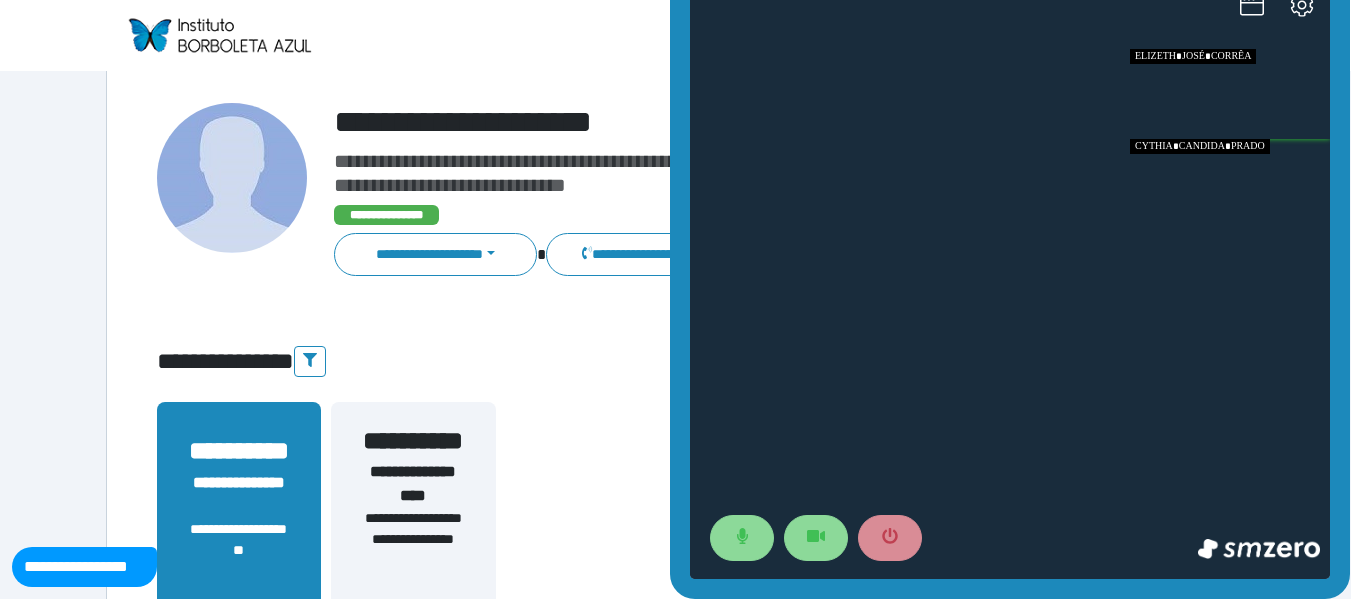 click at bounding box center [1230, 94] 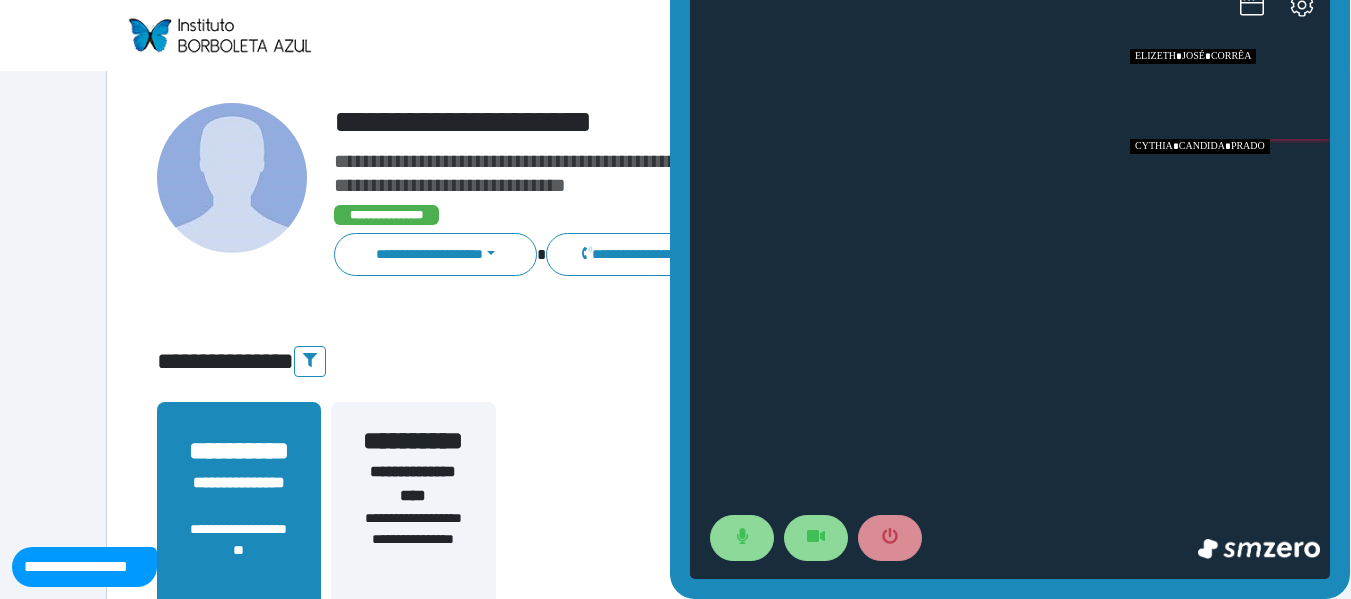 click at bounding box center [1230, 94] 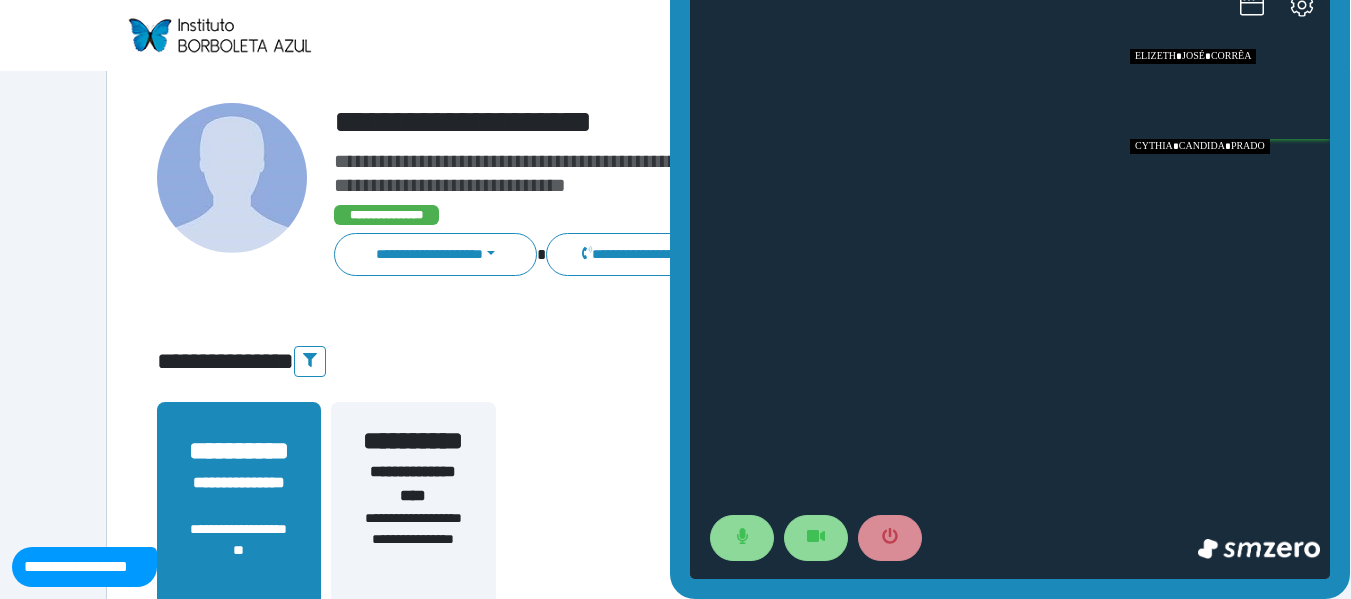 click at bounding box center [1230, 94] 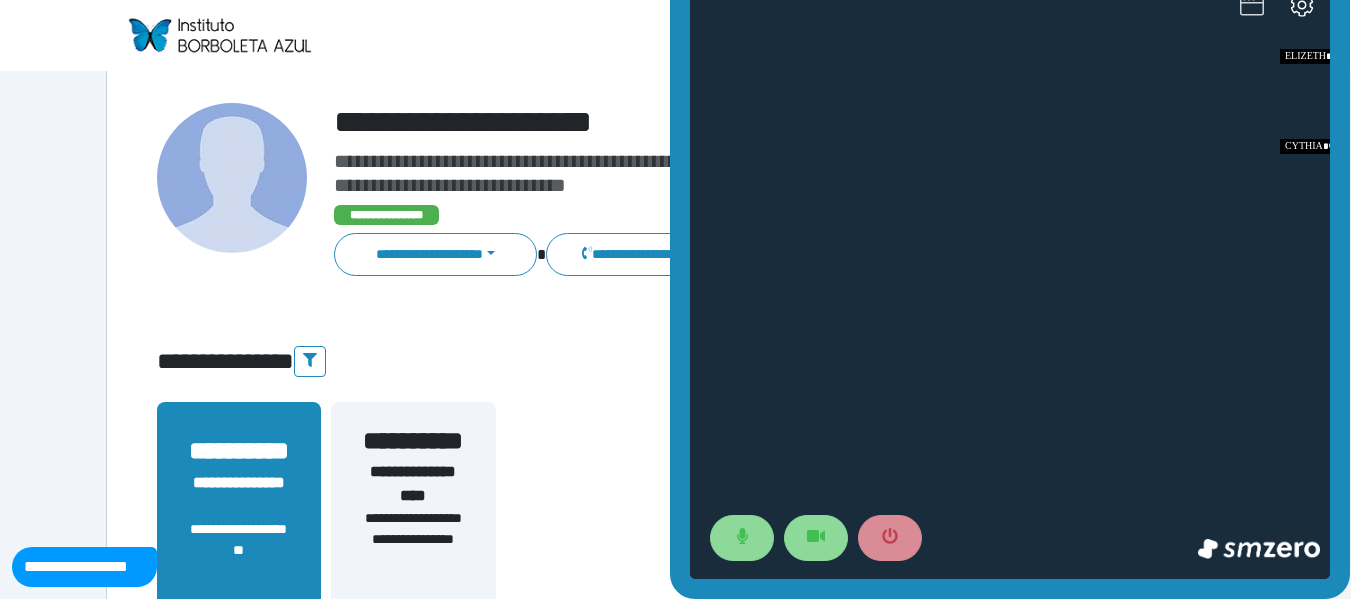 click 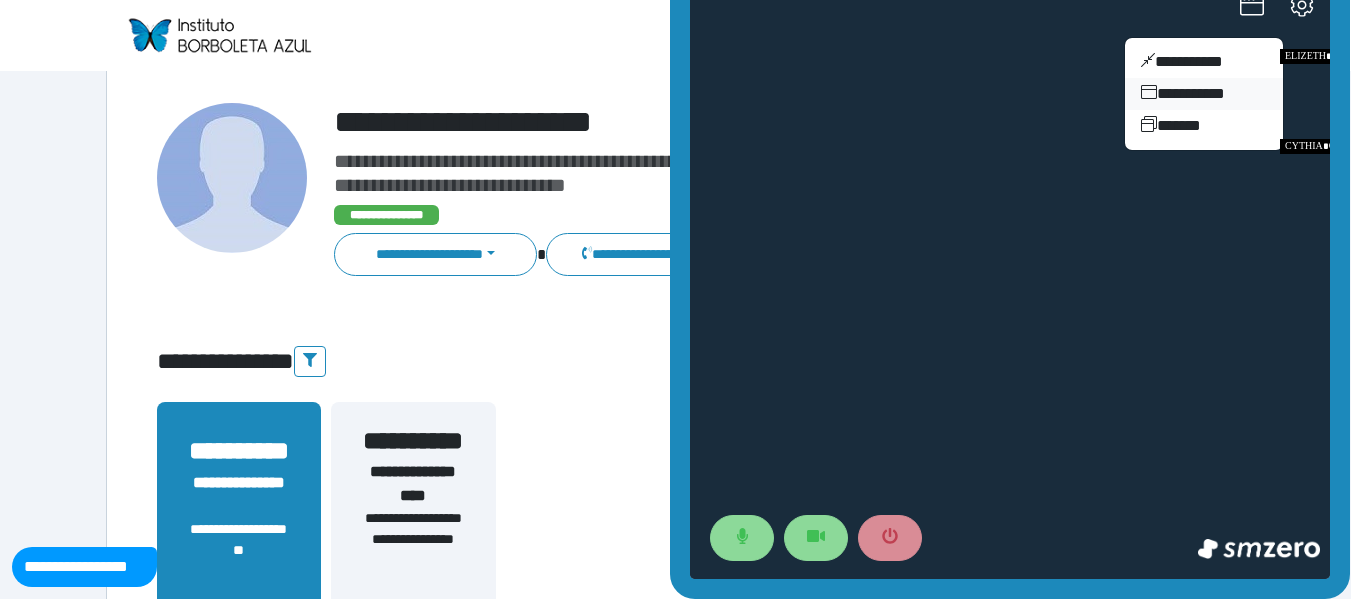 click on "**********" at bounding box center (1204, 94) 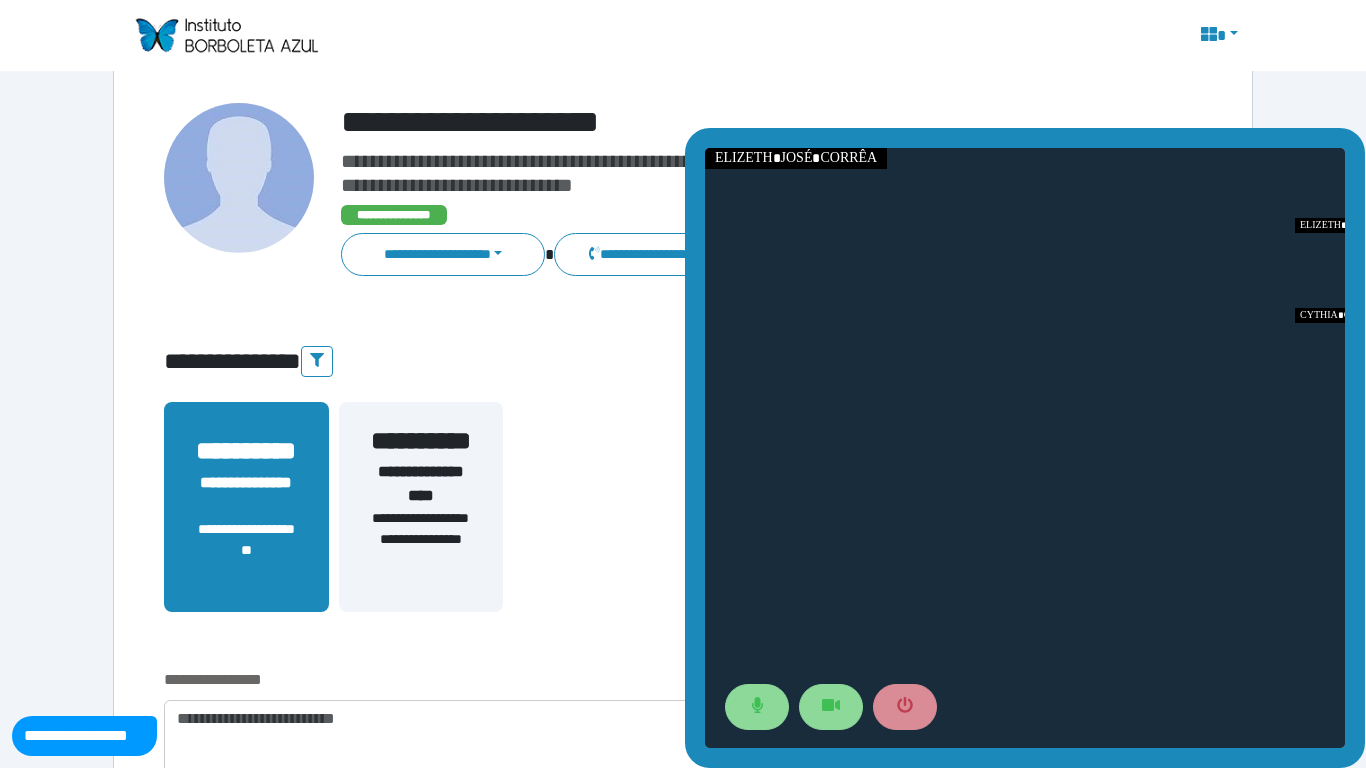 click 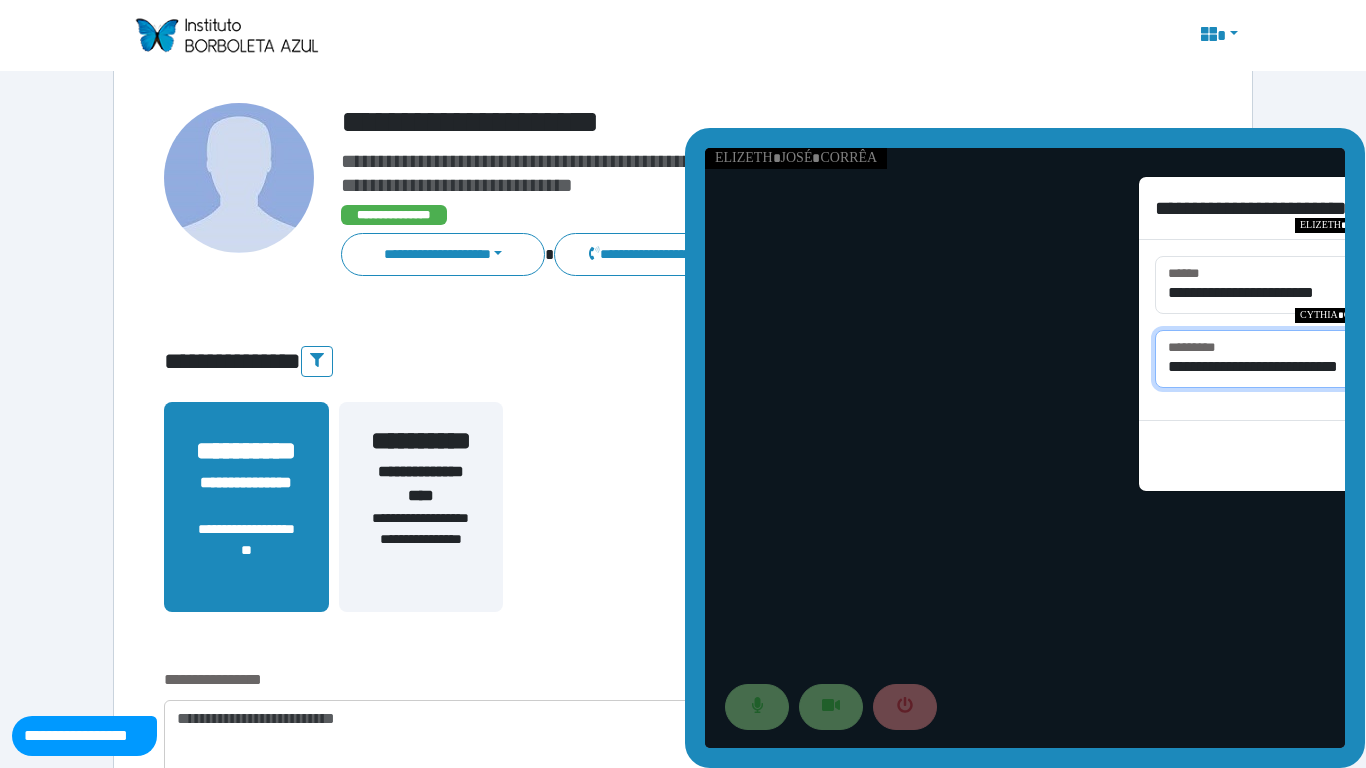 click on "**********" at bounding box center (1388, 359) 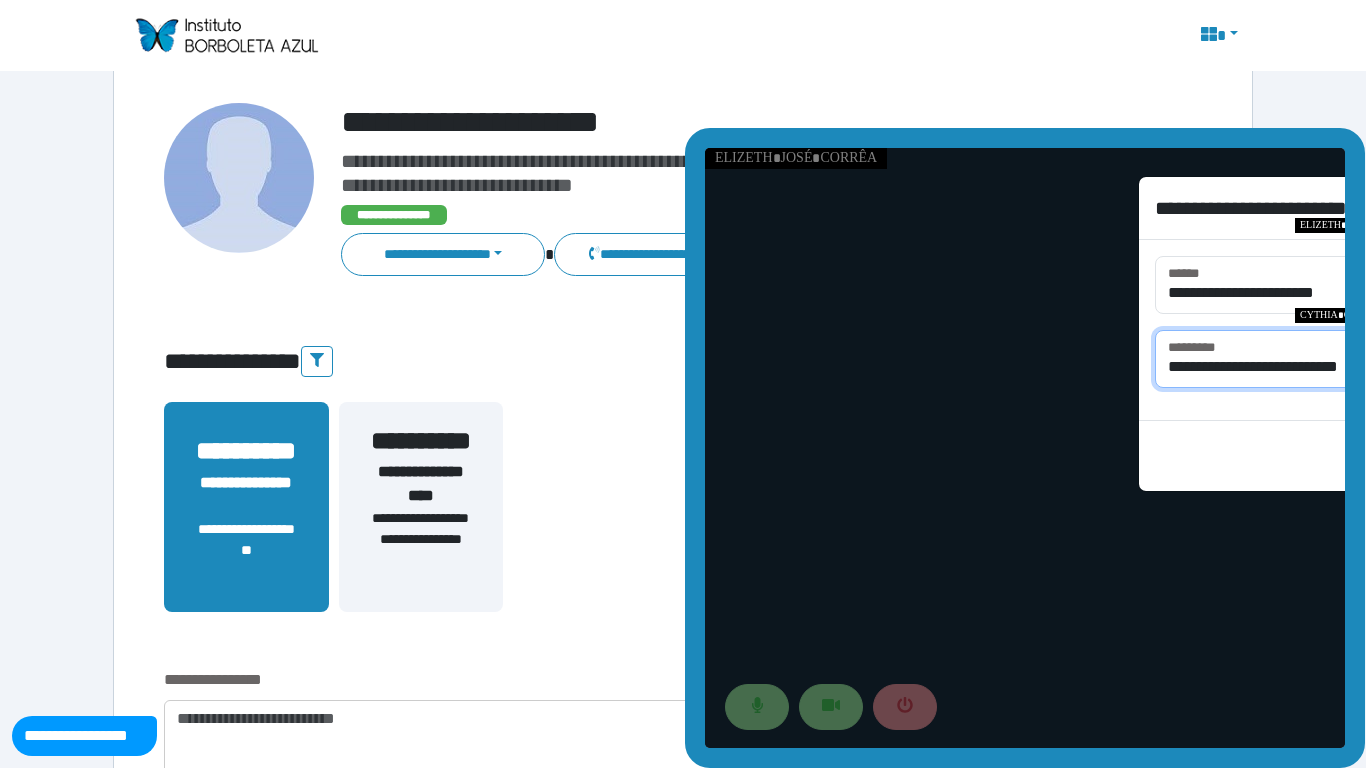 click on "**********" at bounding box center (1388, 359) 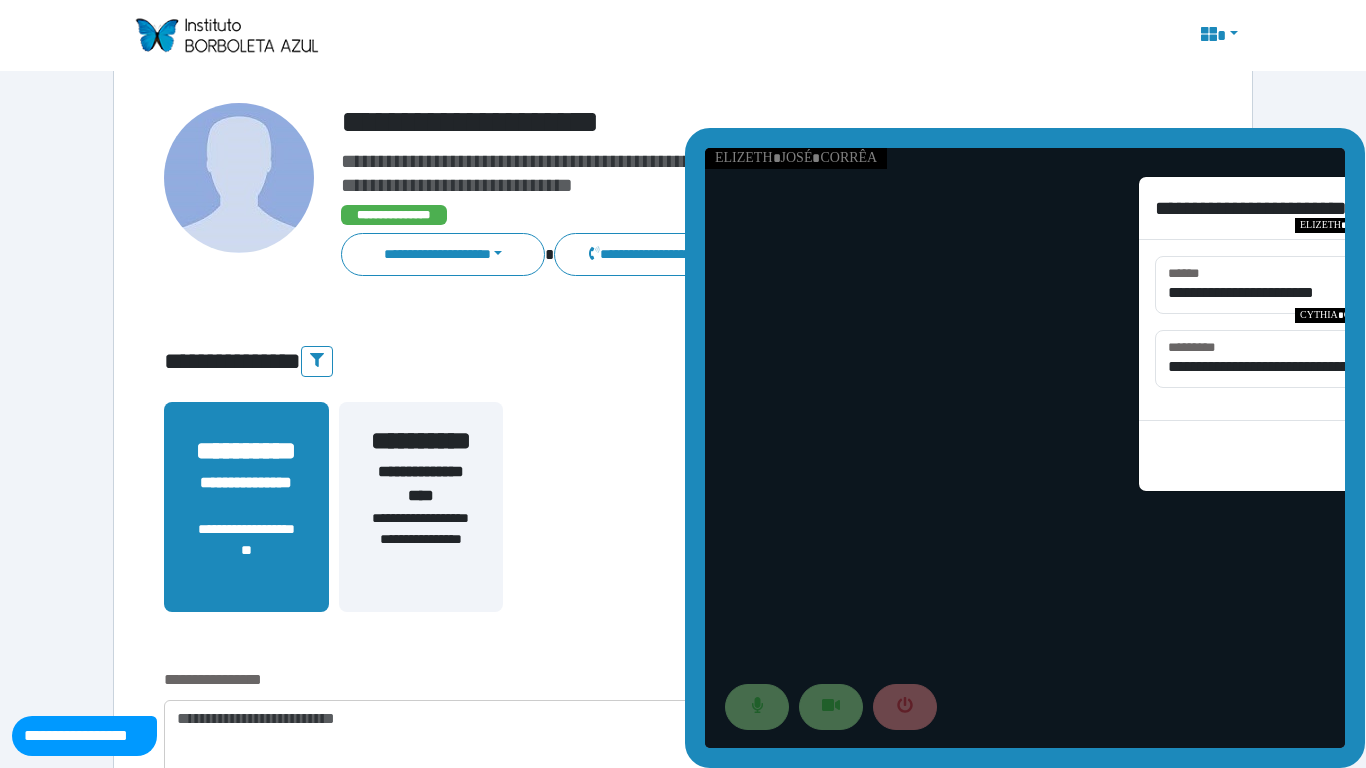 click on "*********" at bounding box center [1570, 456] 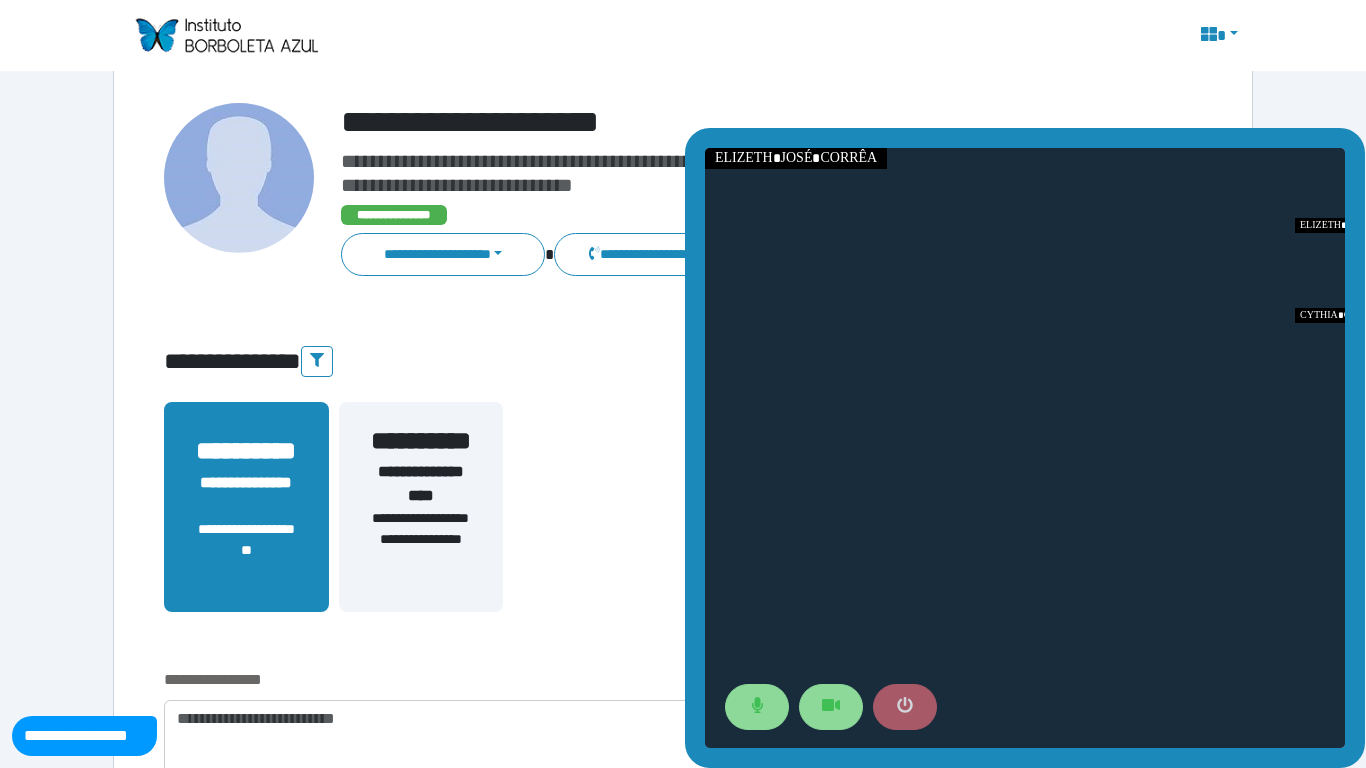 click 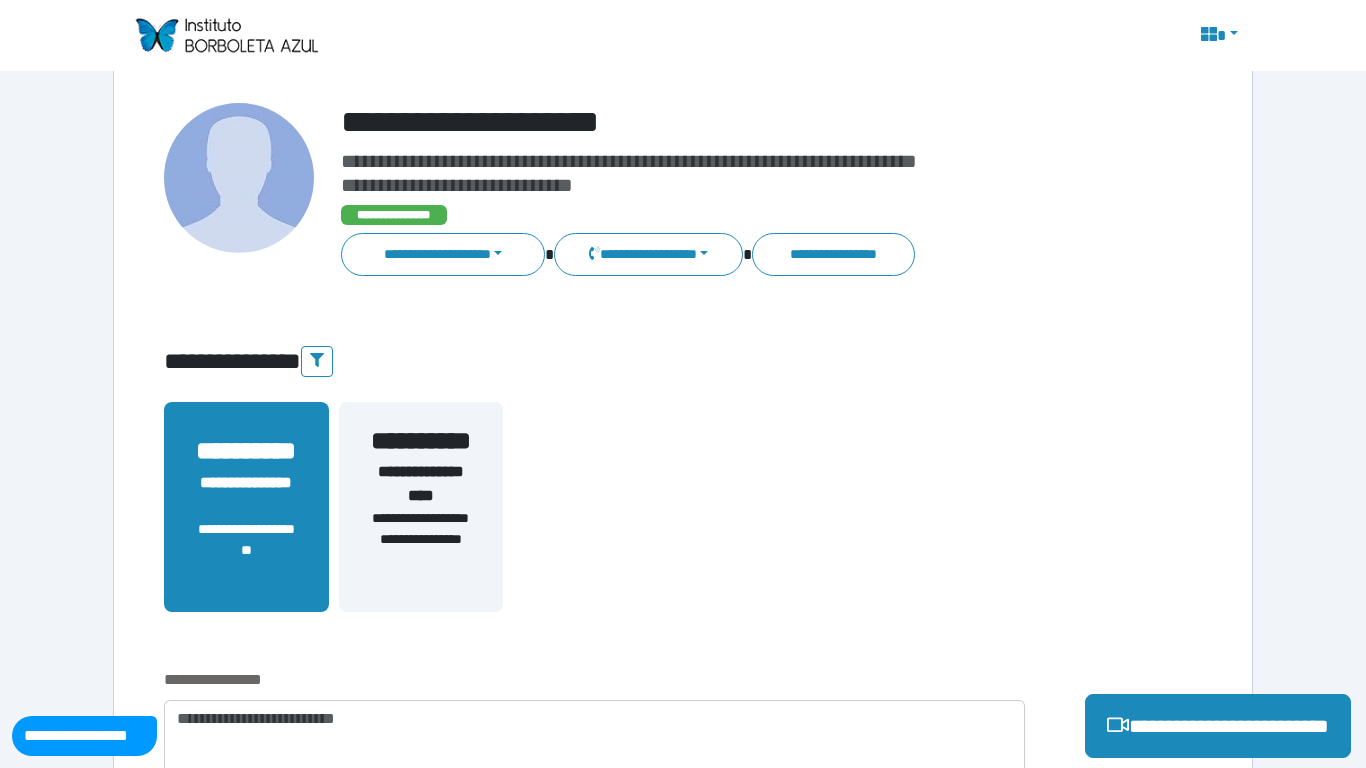 click on "**********" at bounding box center [683, 2150] 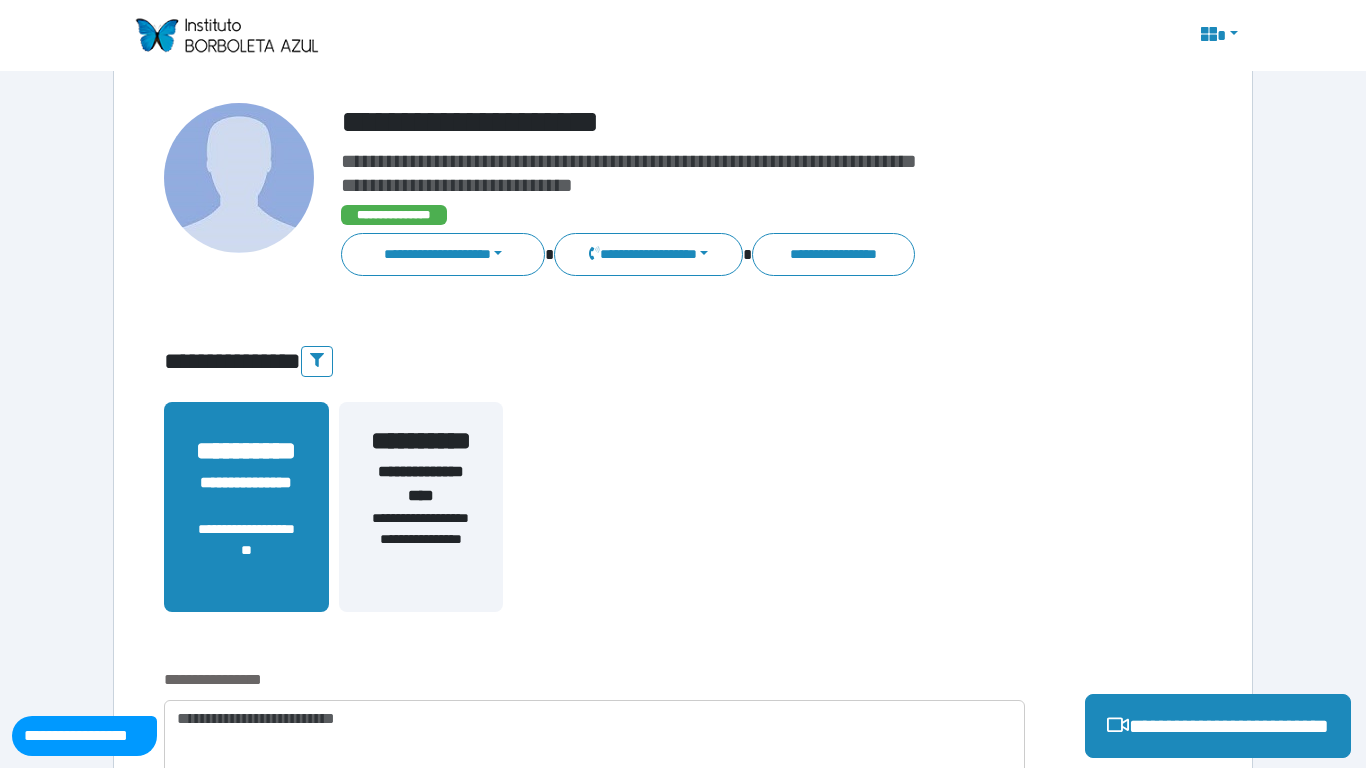 click on "**********" at bounding box center [683, 2150] 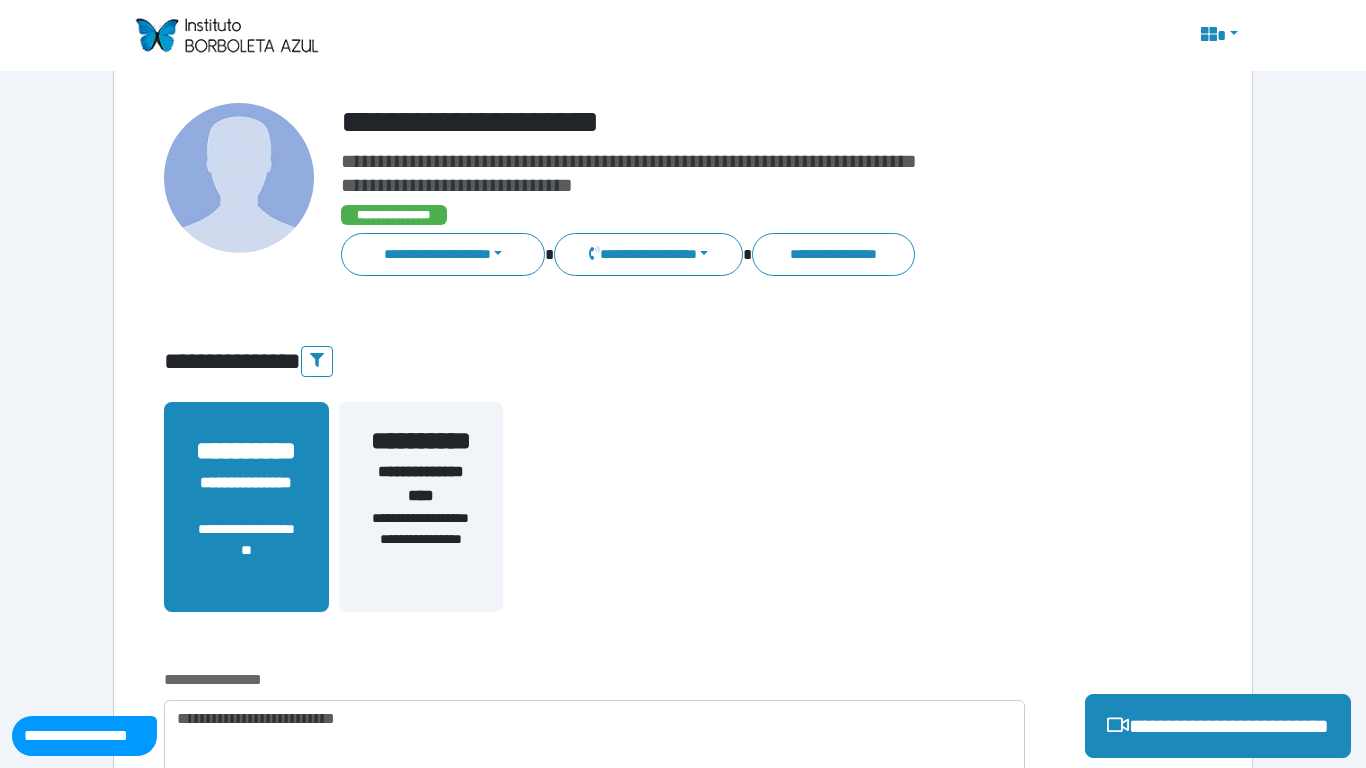 click on "**********" at bounding box center (683, 2150) 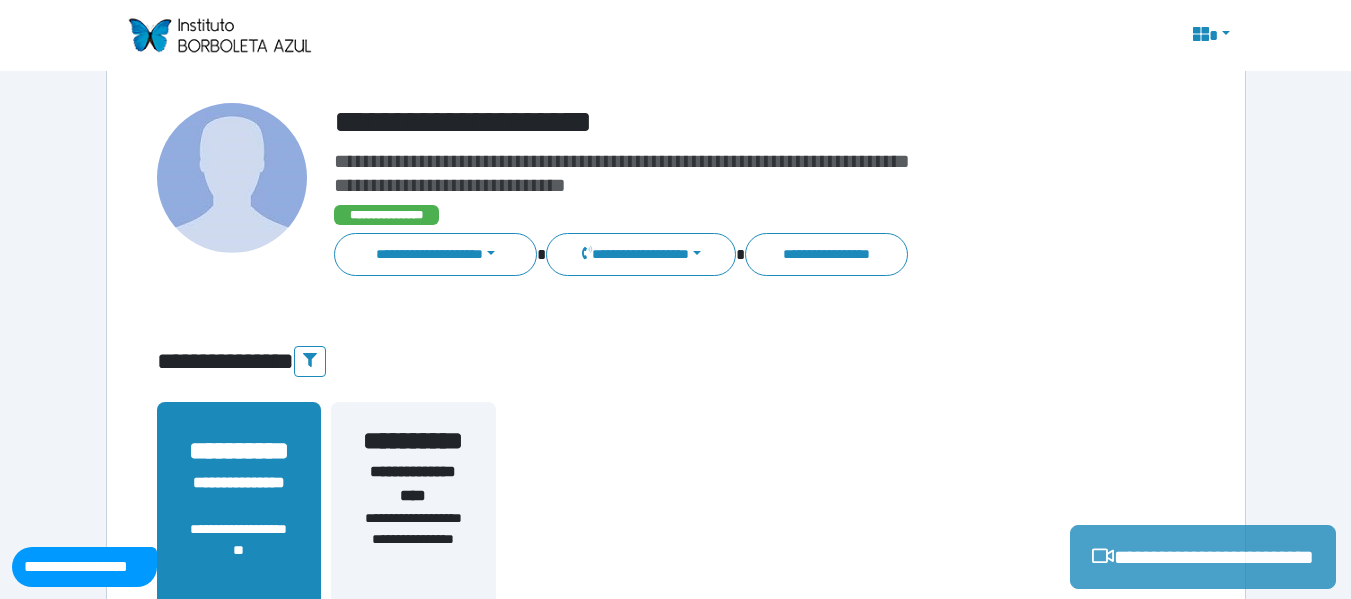 click on "**********" at bounding box center [1203, 557] 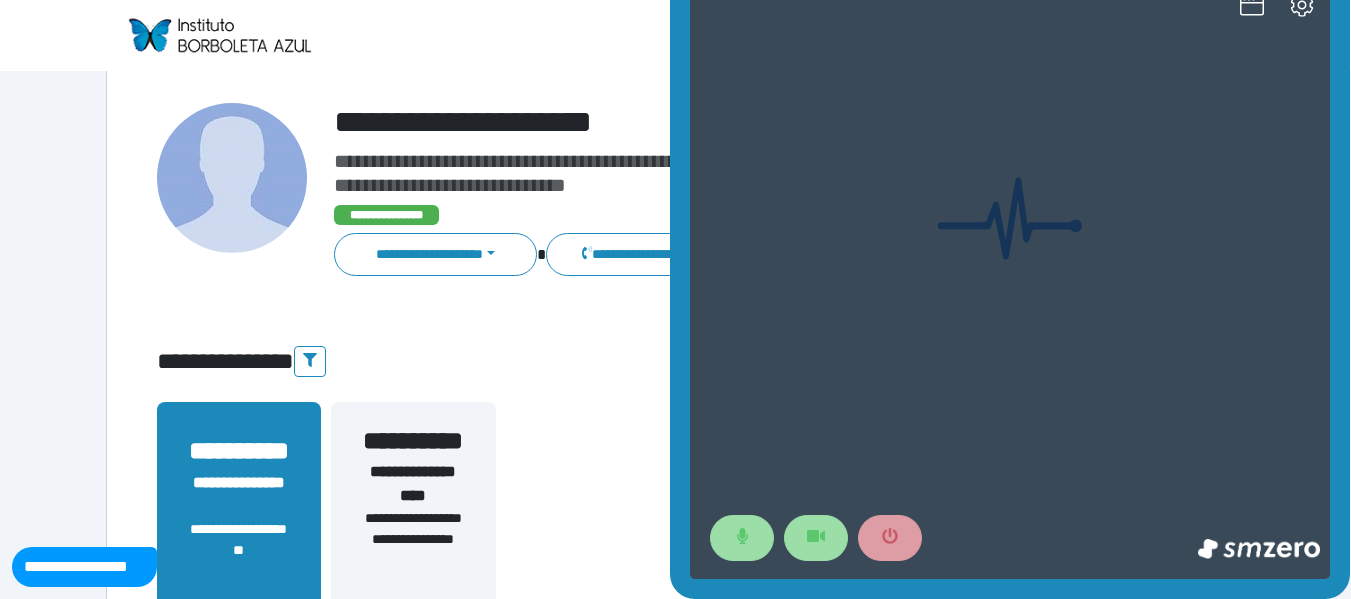 scroll, scrollTop: 0, scrollLeft: 0, axis: both 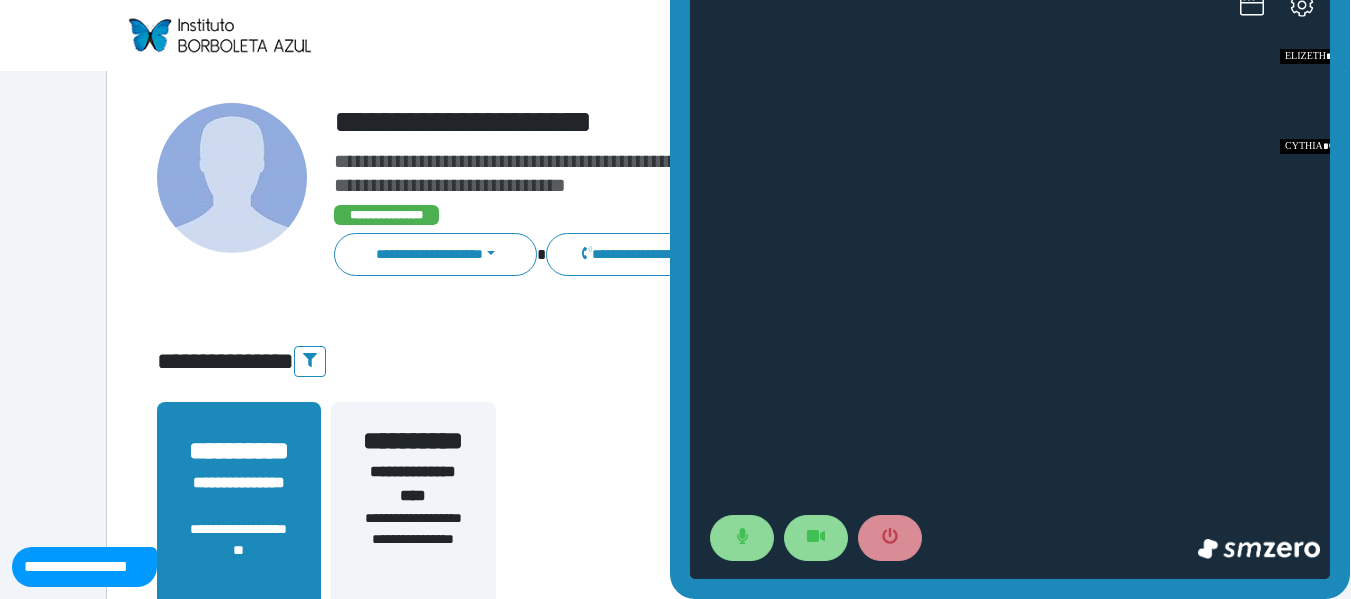 click 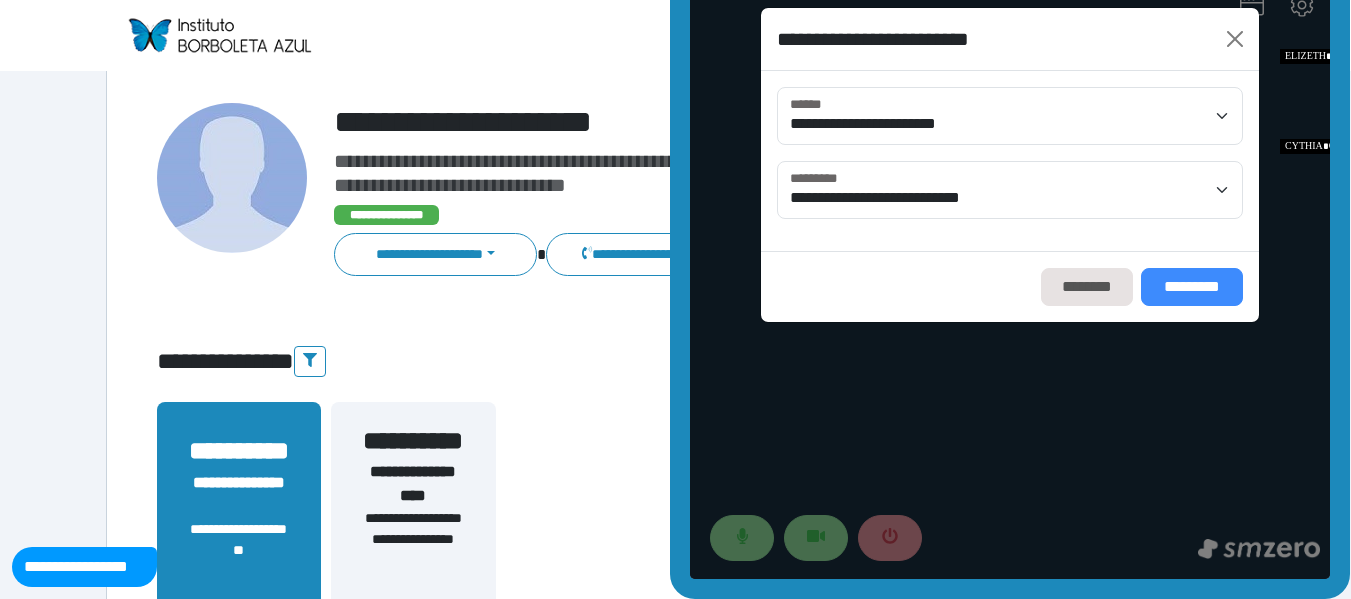 click on "*********" at bounding box center [1192, 287] 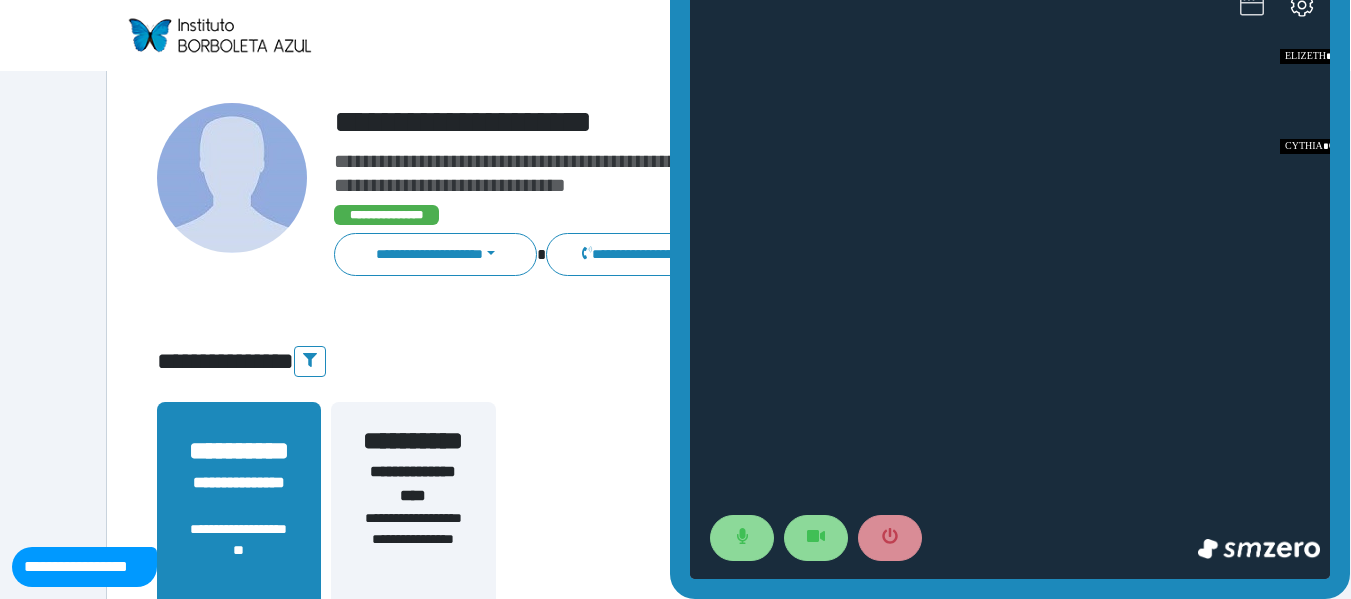click 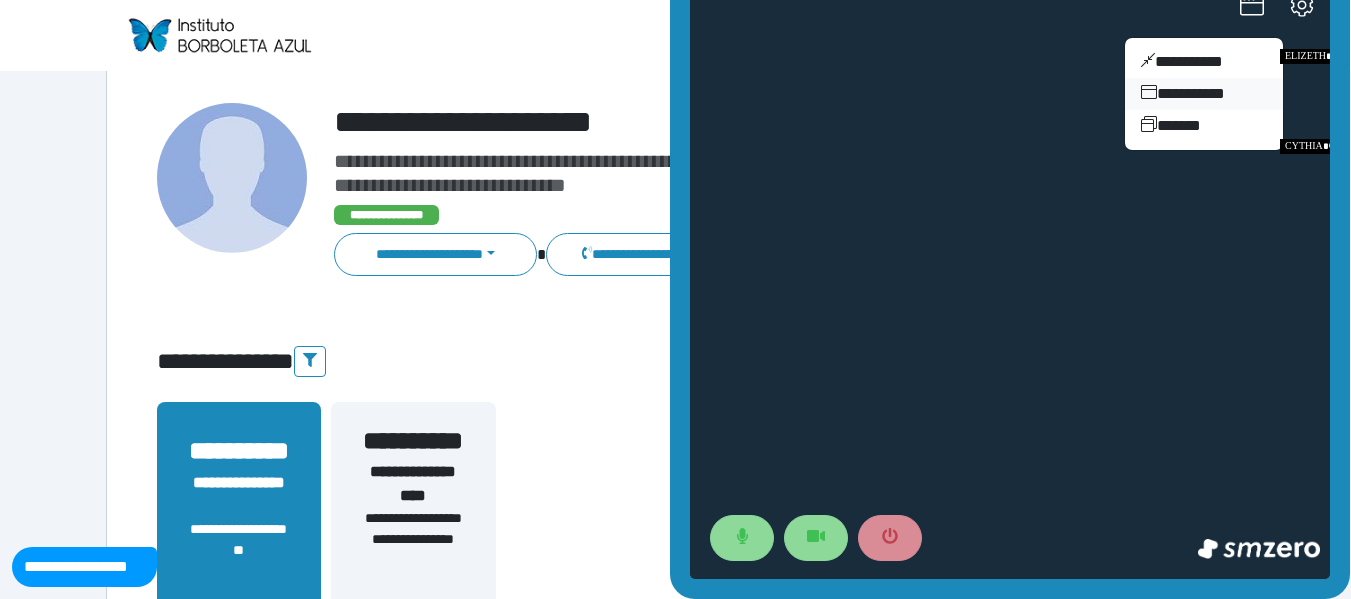 click on "**********" at bounding box center (1204, 94) 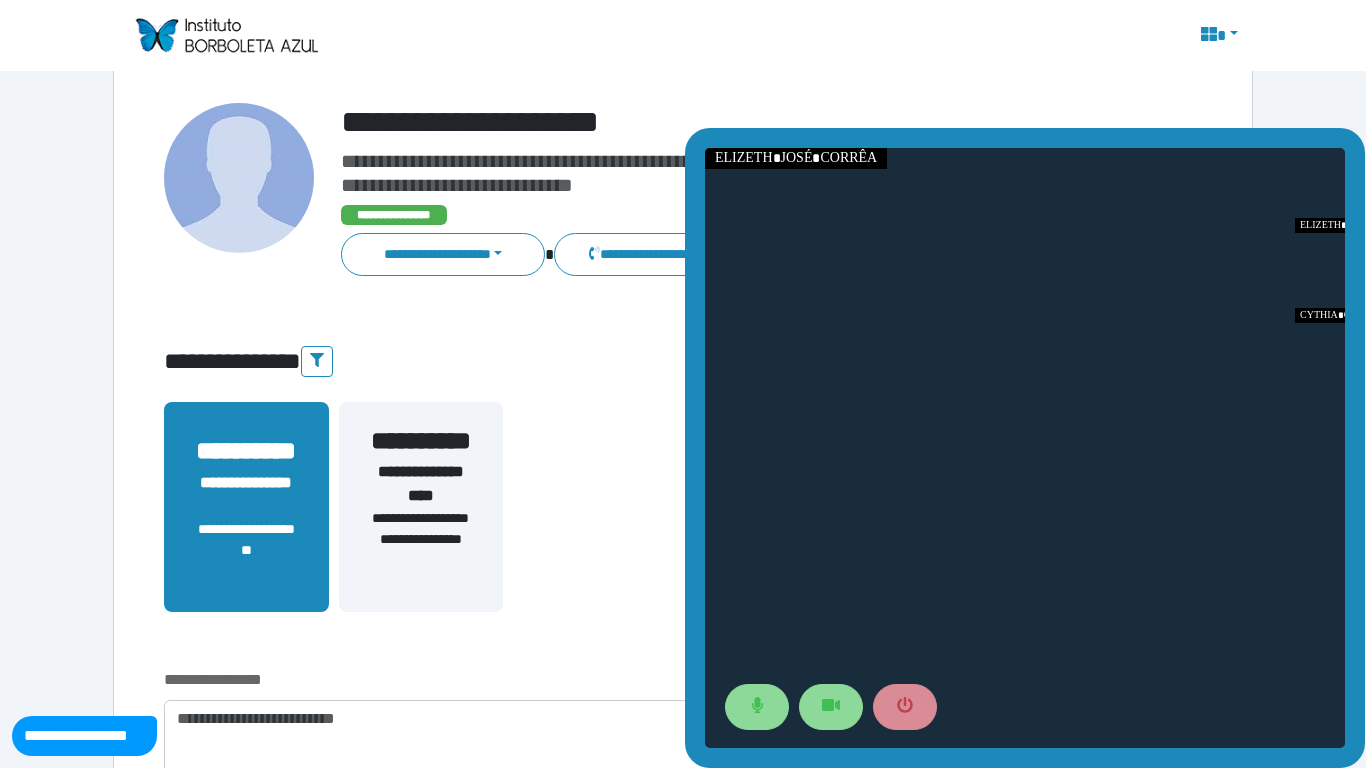 click at bounding box center (1025, 448) 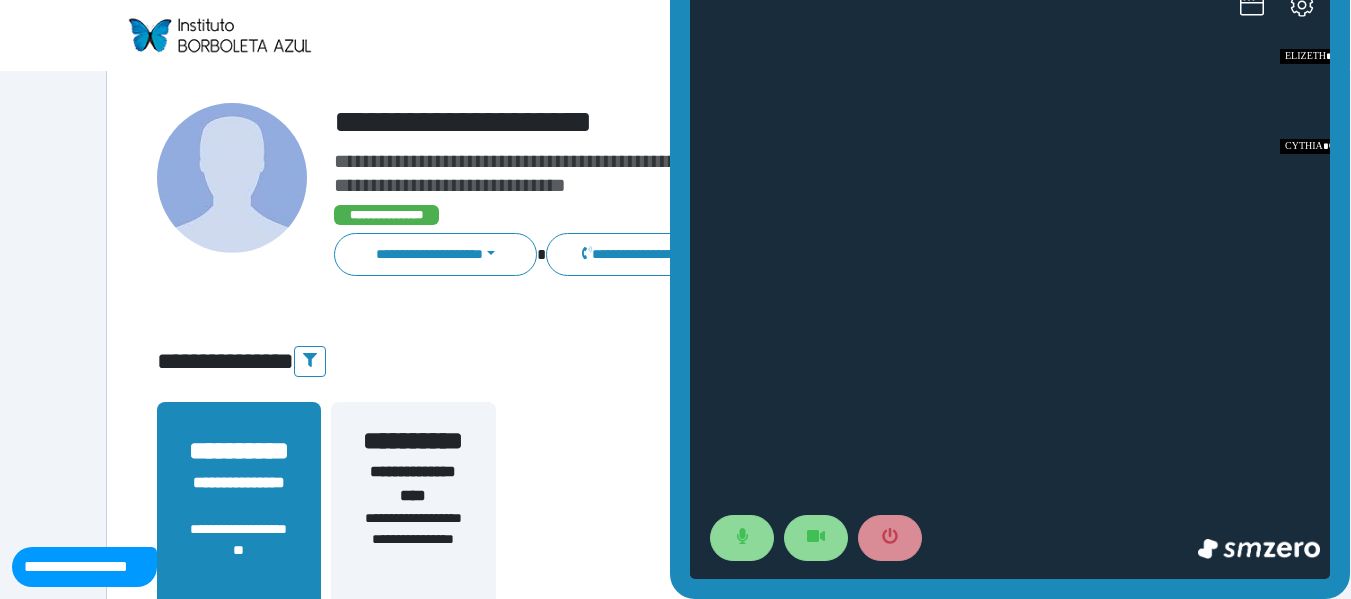 click 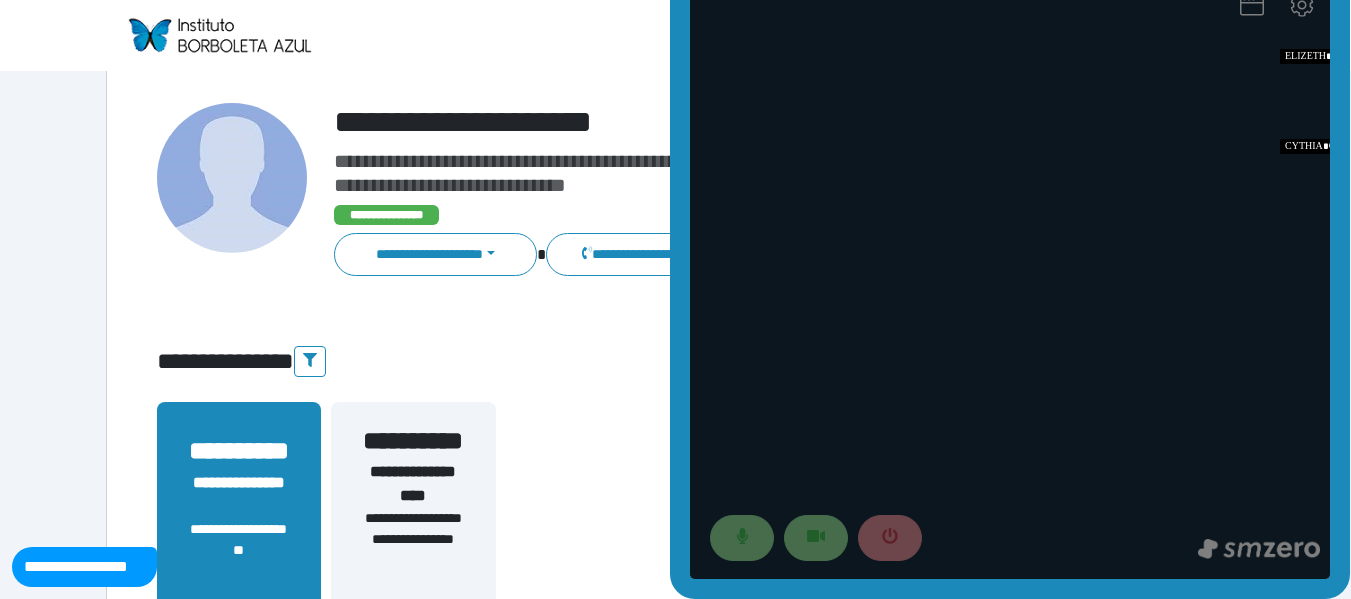 click on "**********" at bounding box center [1010, 282] 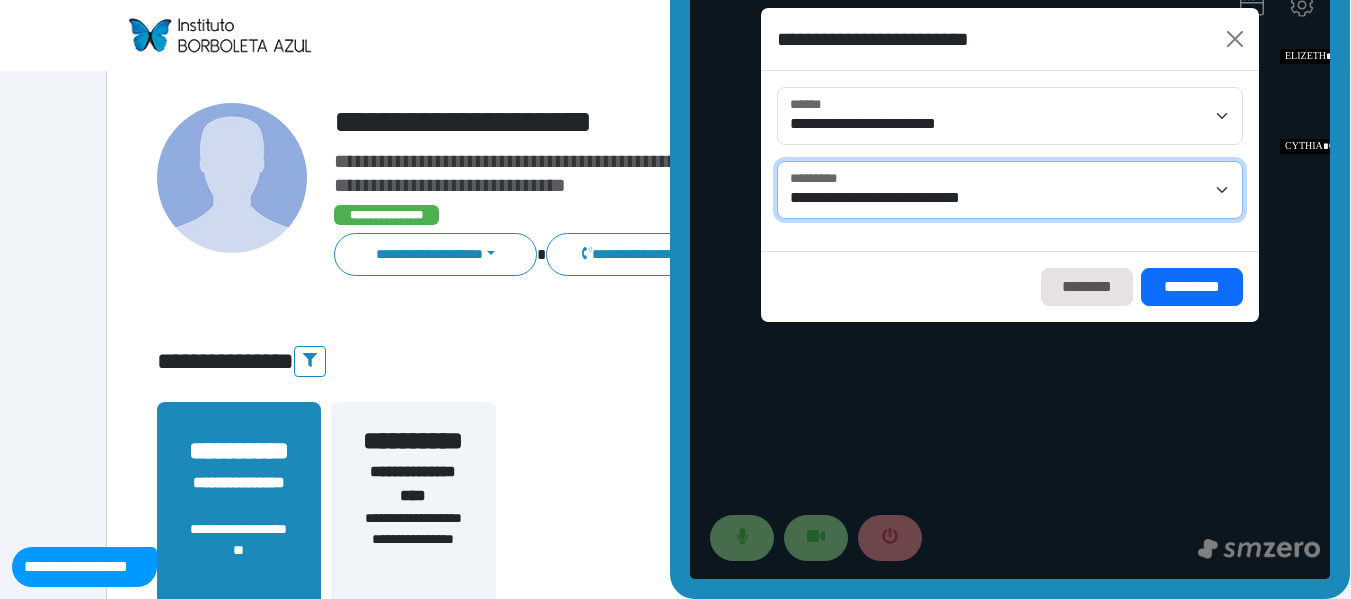 click on "**********" at bounding box center (1010, 190) 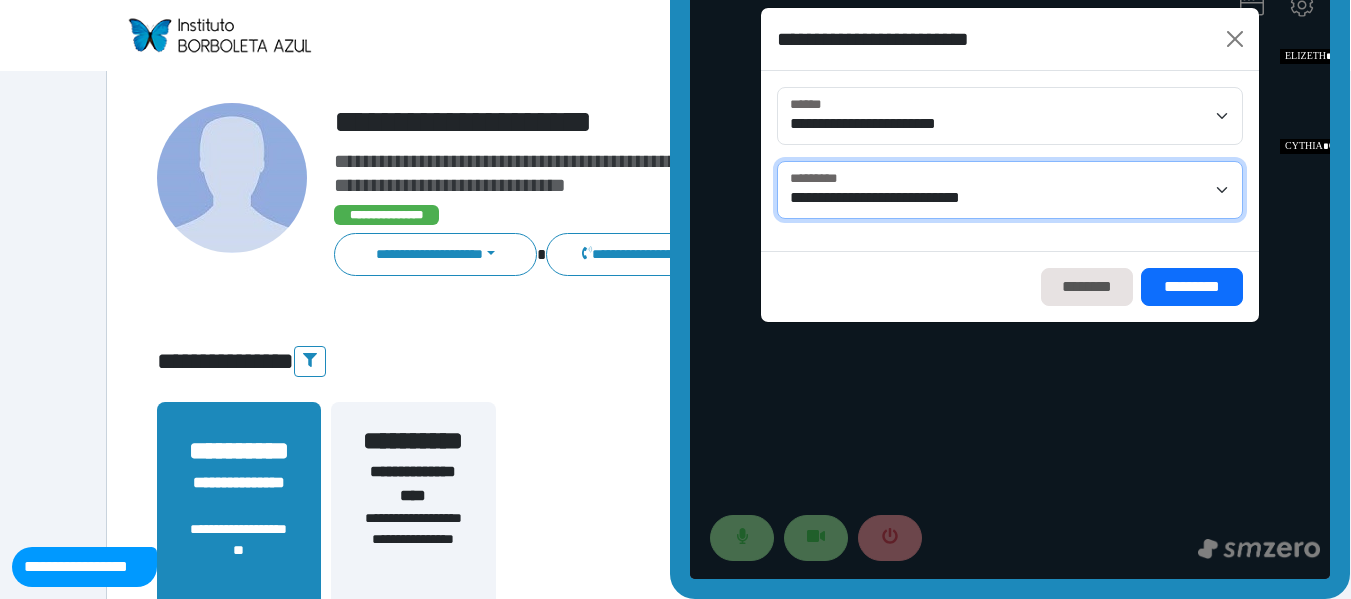 click on "**********" at bounding box center (1010, 190) 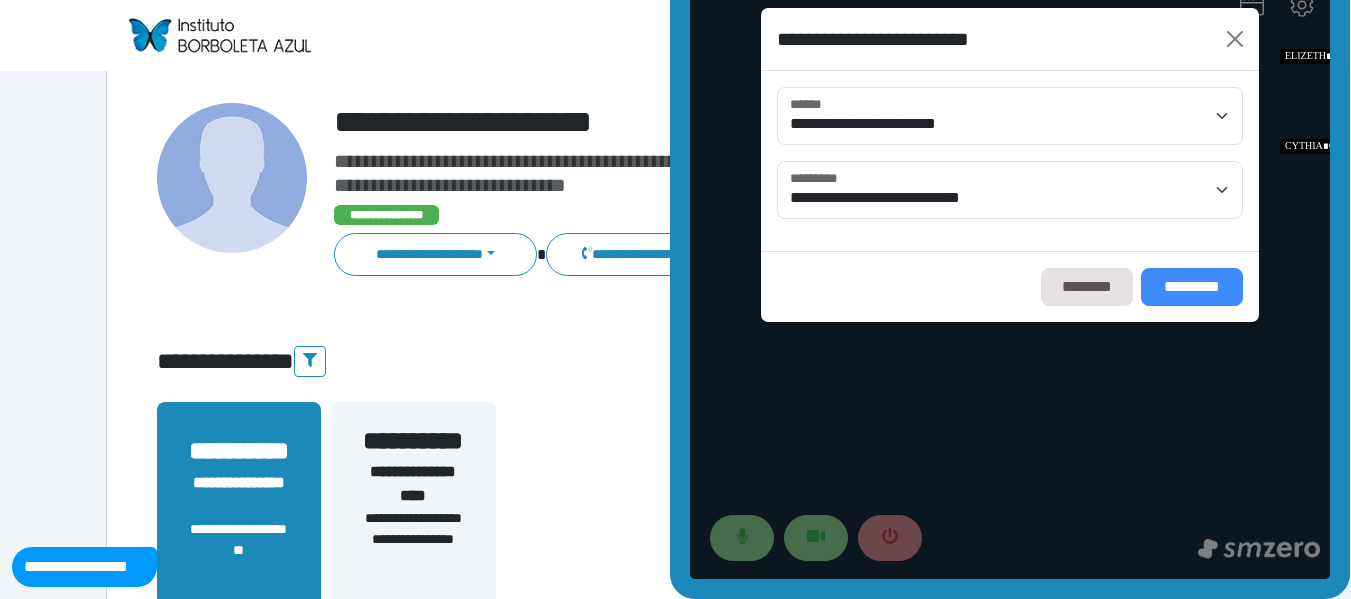 click on "*********" at bounding box center [1192, 287] 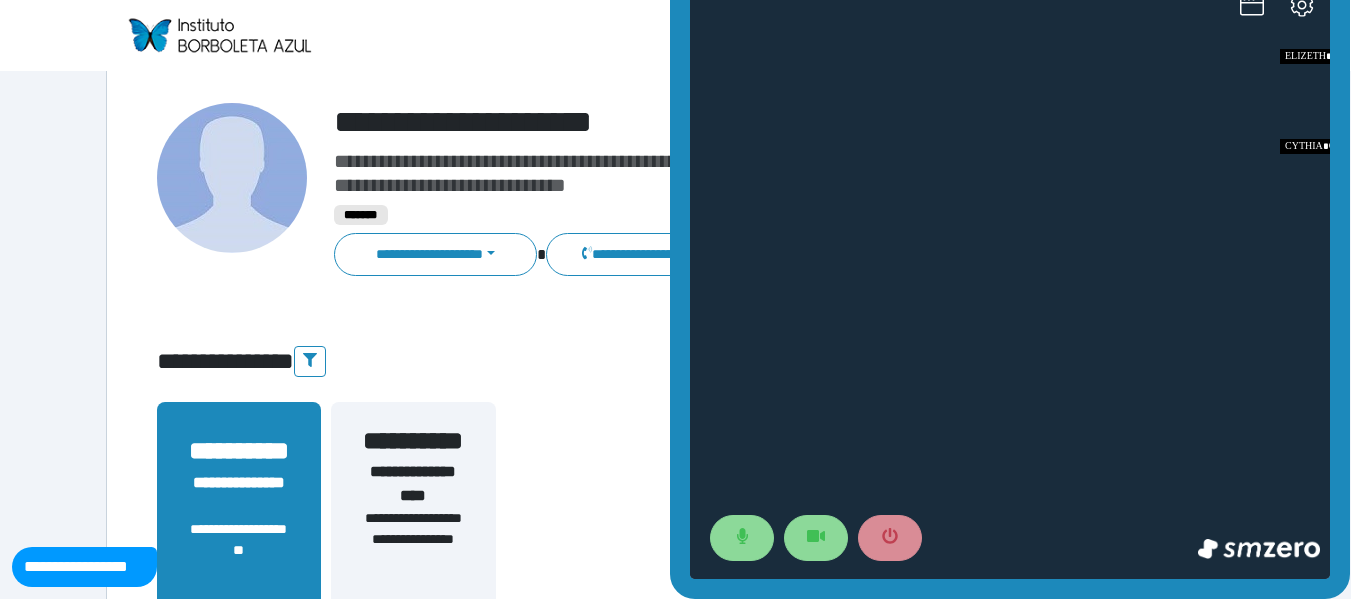 click 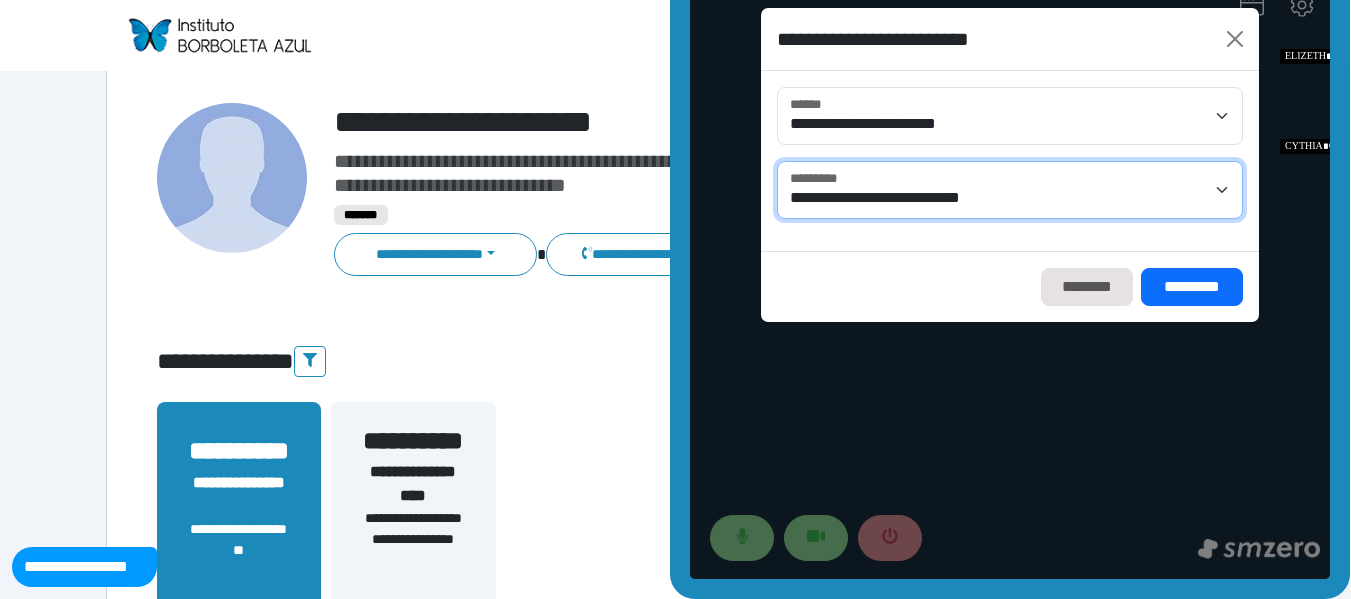 click on "**********" at bounding box center [1010, 190] 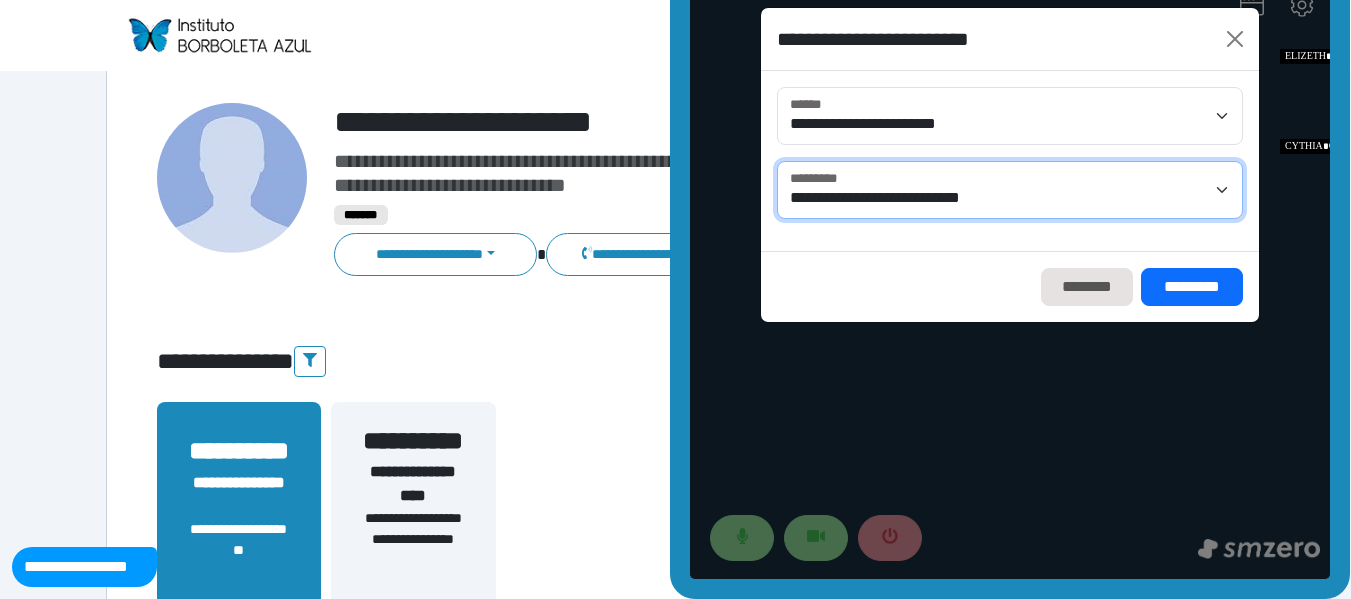 drag, startPoint x: 953, startPoint y: 184, endPoint x: 952, endPoint y: 125, distance: 59.008472 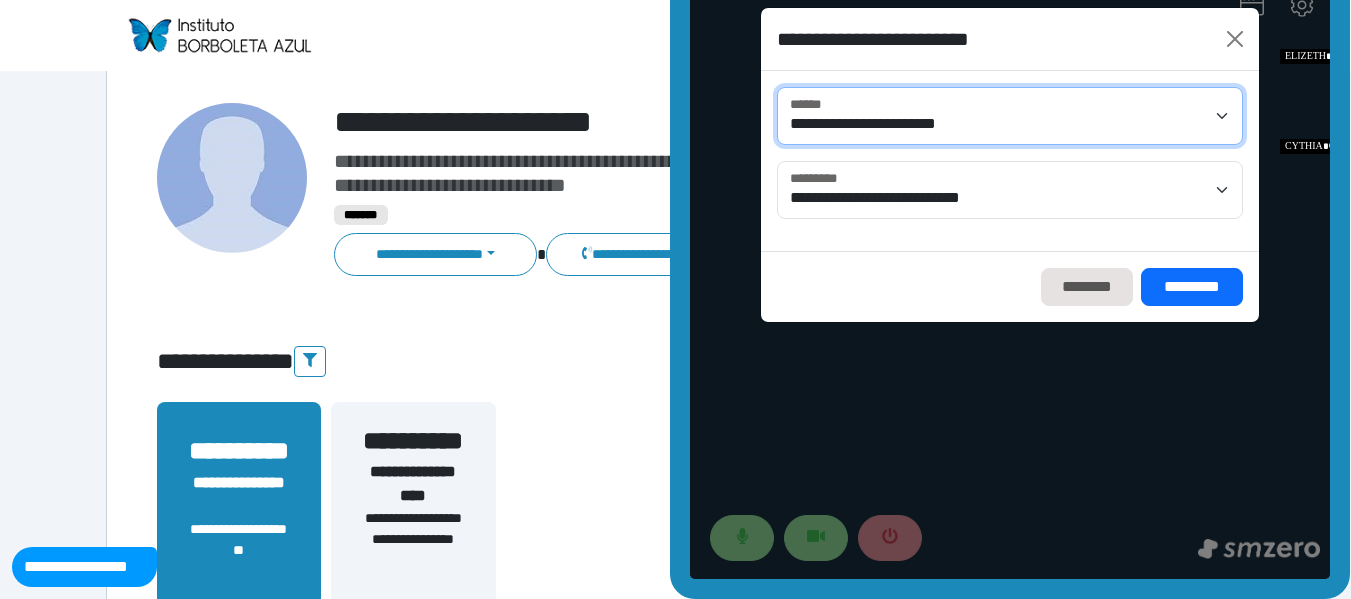 click on "**********" at bounding box center (1010, 116) 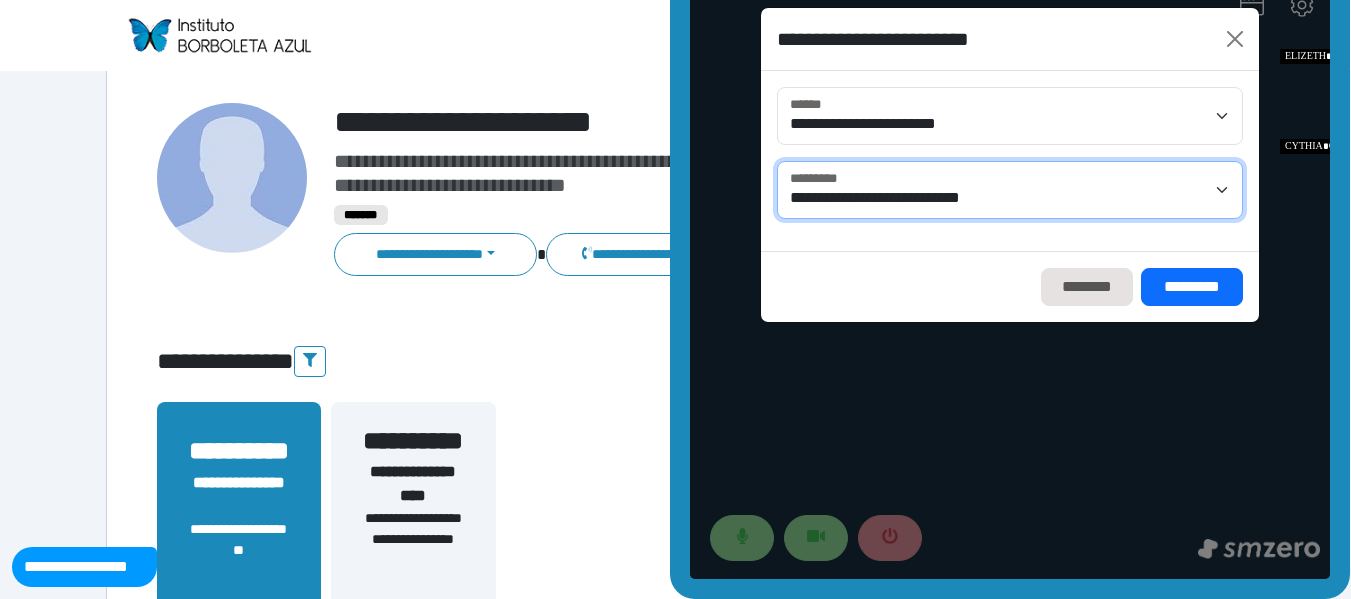 click on "**********" at bounding box center (1010, 190) 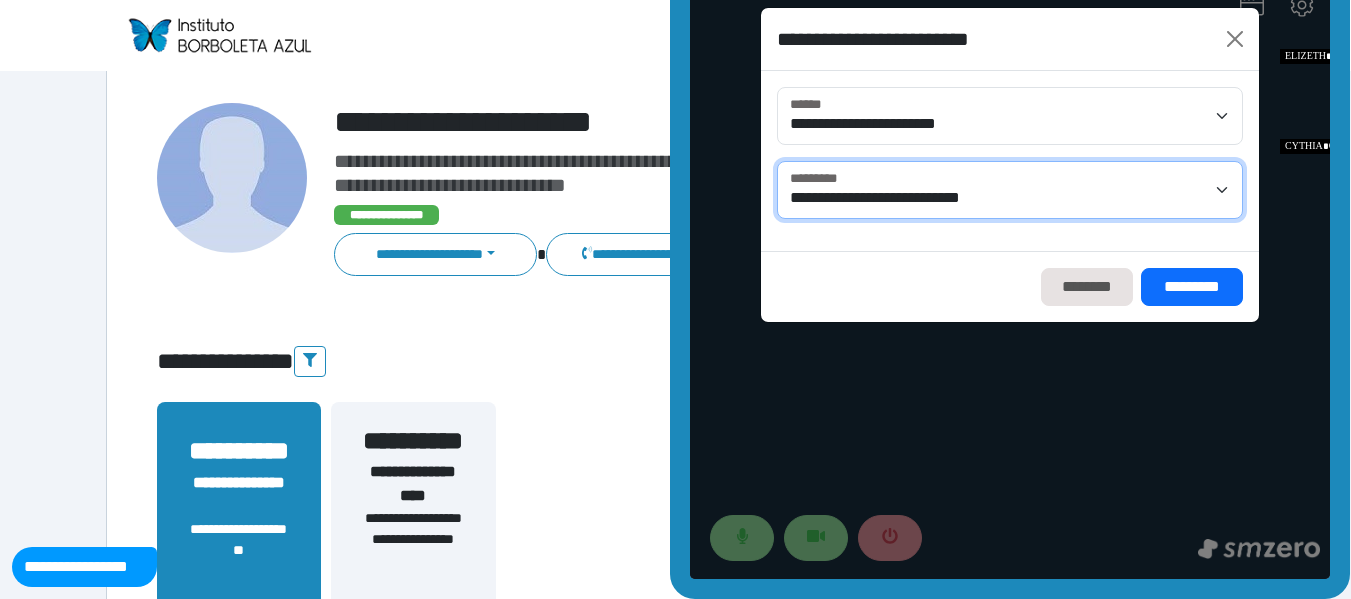 click on "**********" at bounding box center [1010, 190] 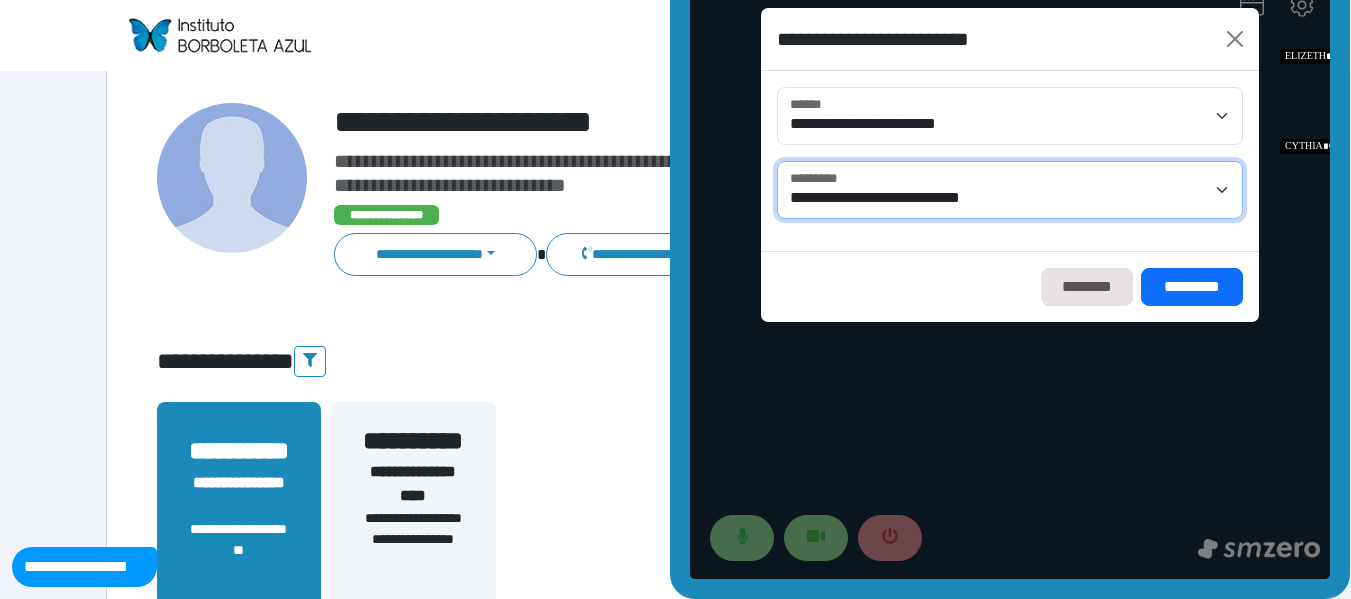 click on "**********" at bounding box center (1010, 190) 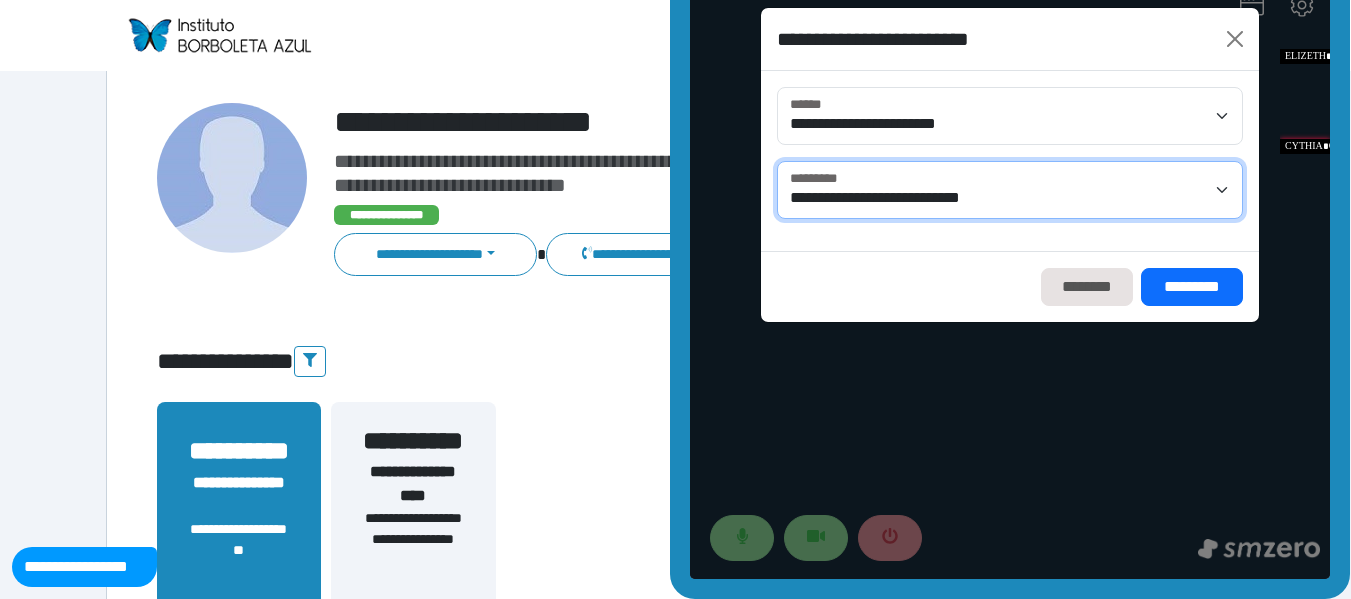 select on "*******" 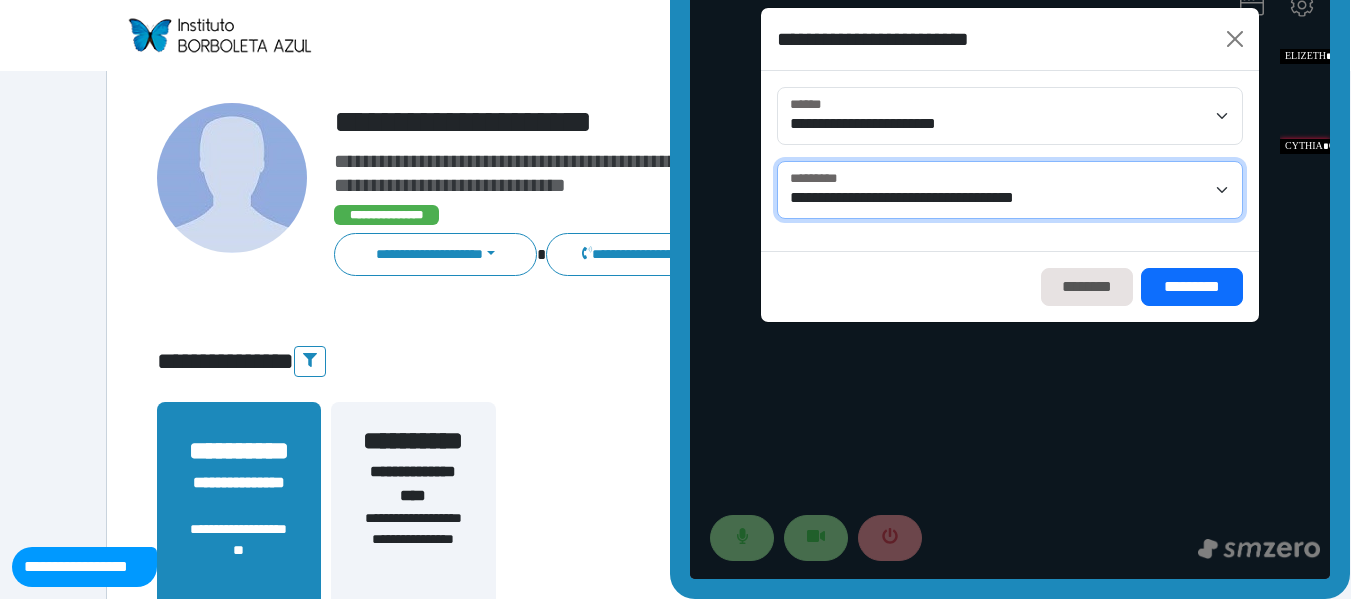 click on "**********" at bounding box center [1010, 190] 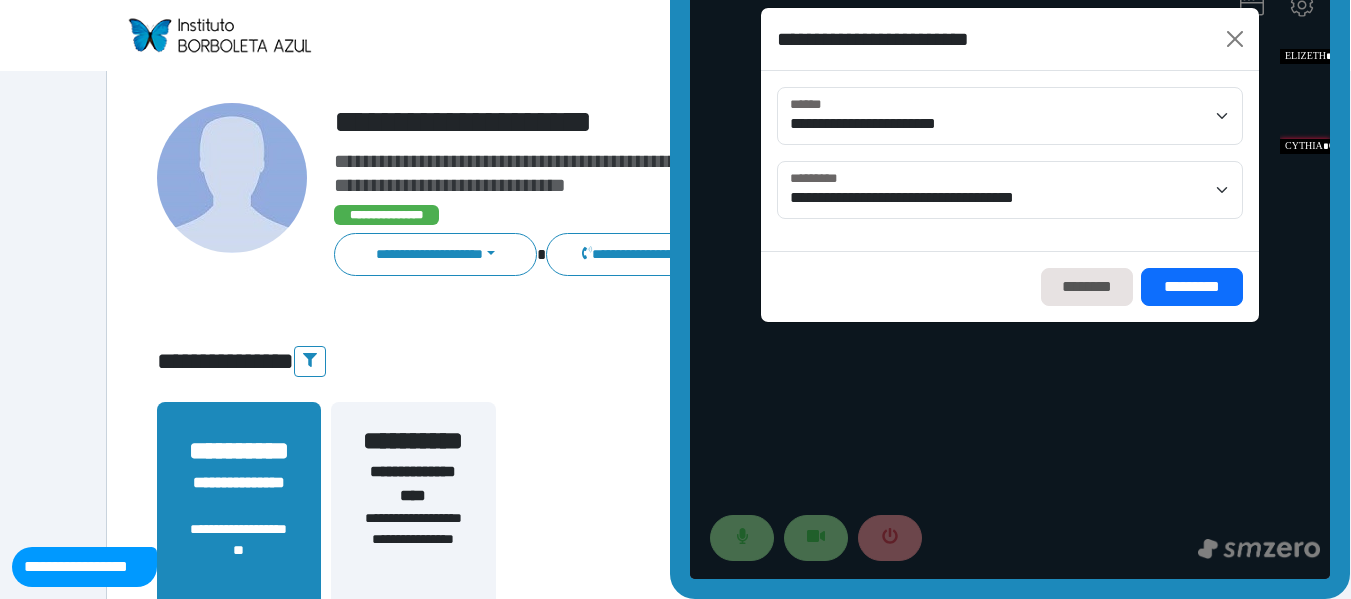 drag, startPoint x: 1215, startPoint y: 293, endPoint x: 1181, endPoint y: 429, distance: 140.1856 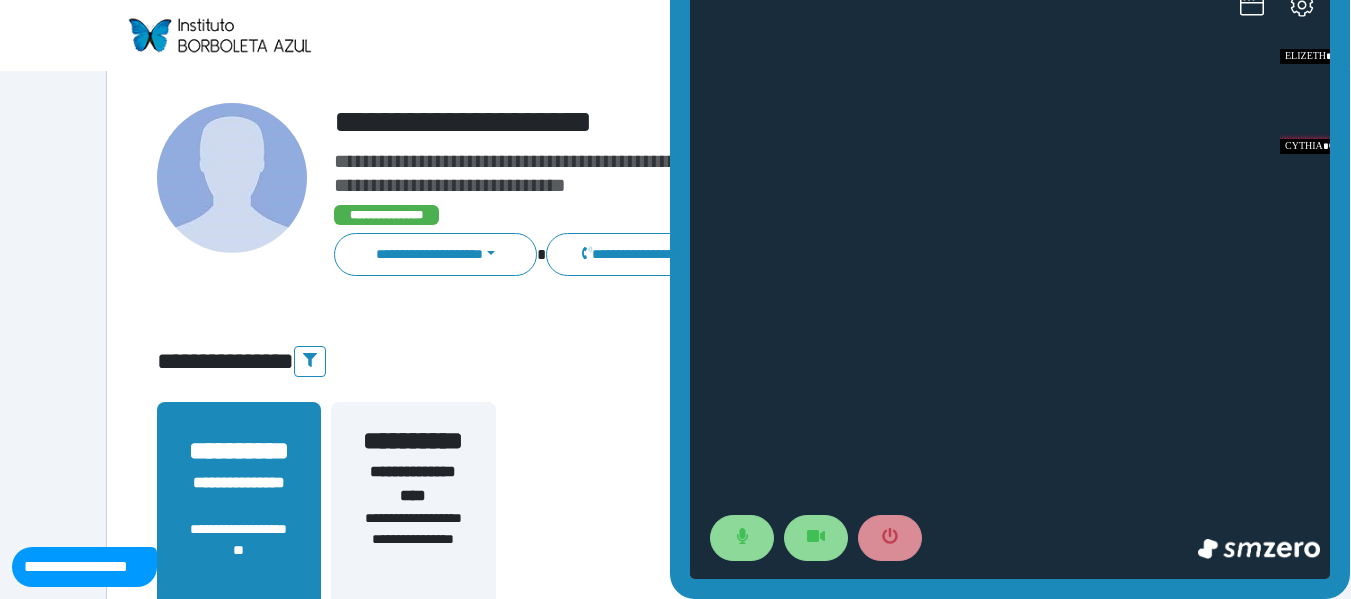 click at bounding box center [1010, 279] 